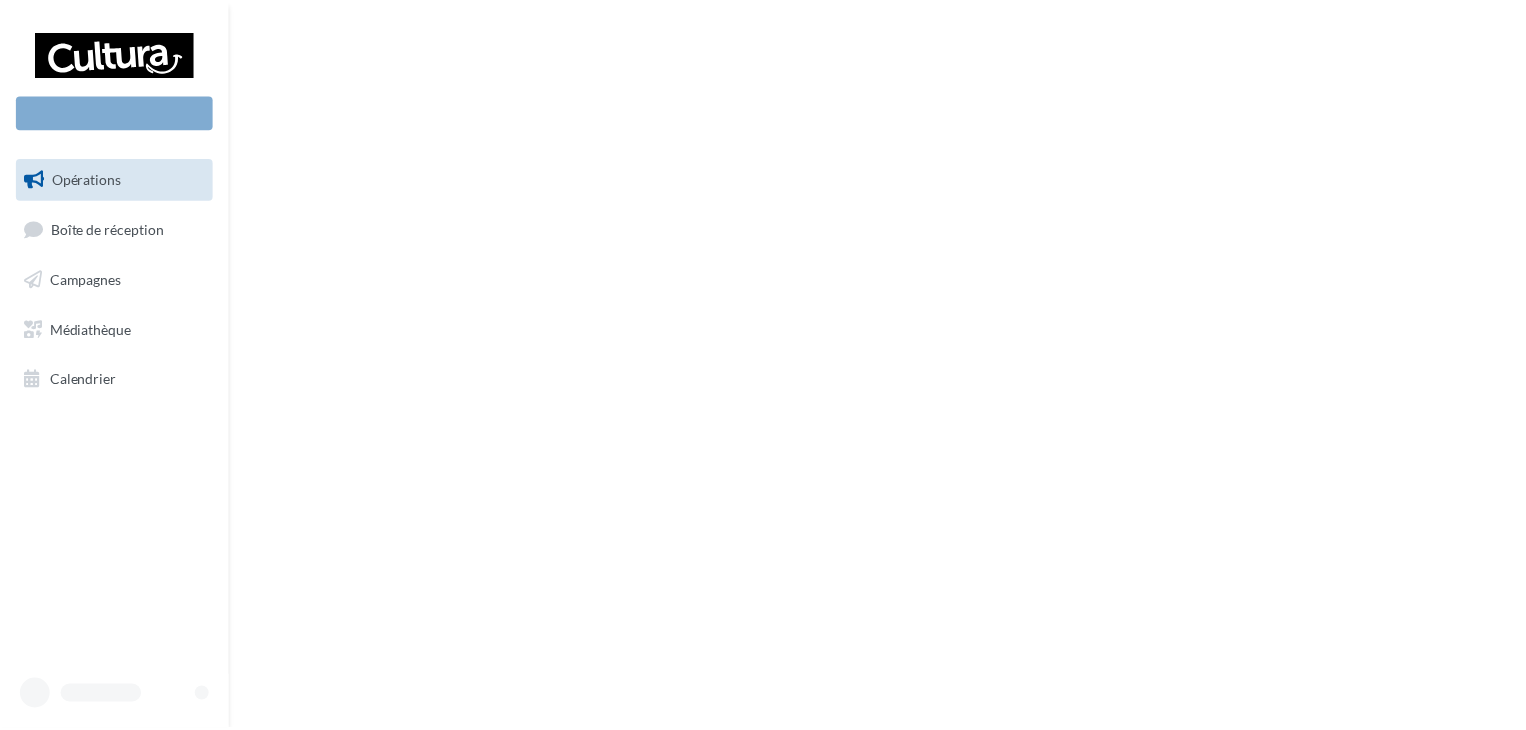 scroll, scrollTop: 0, scrollLeft: 0, axis: both 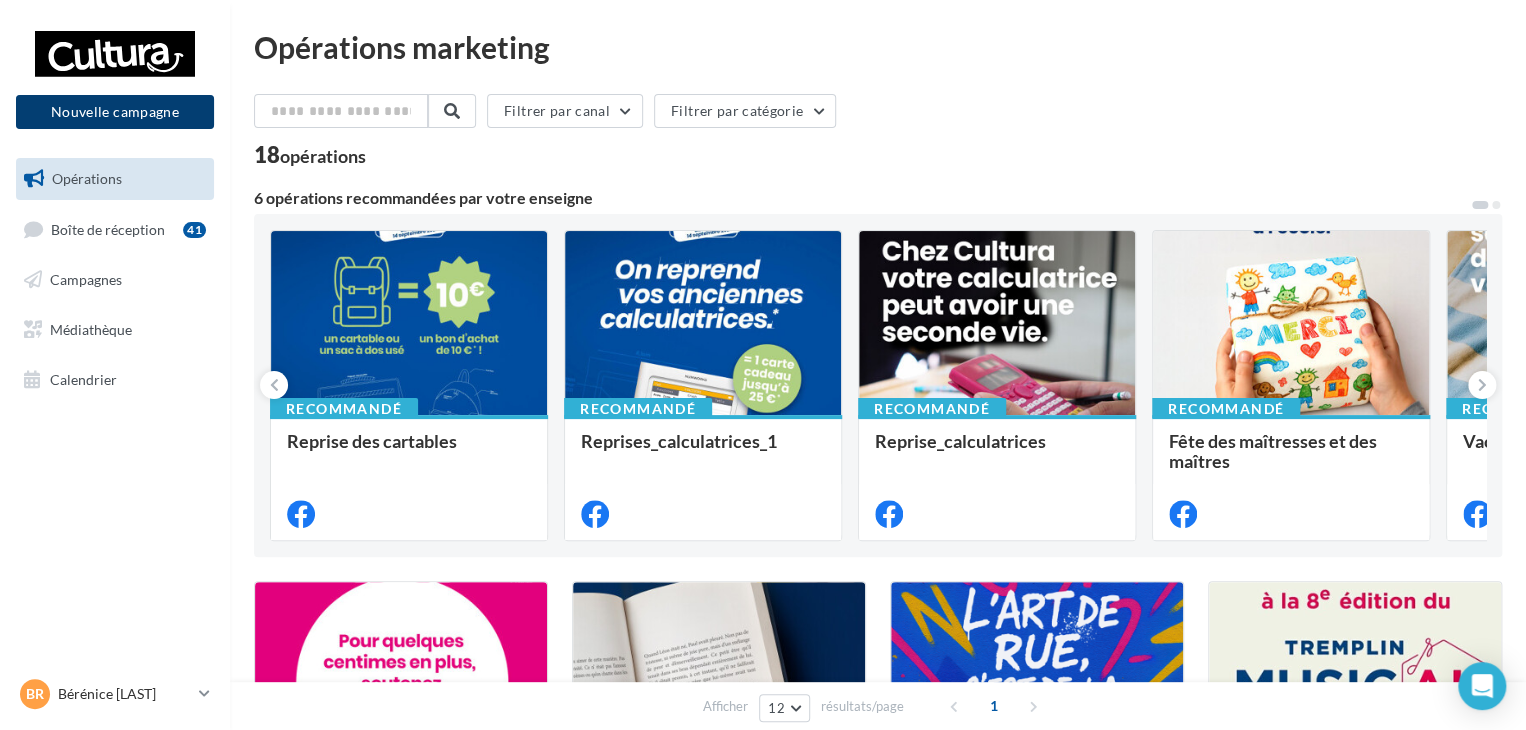 click on "Nouvelle campagne" at bounding box center (115, 112) 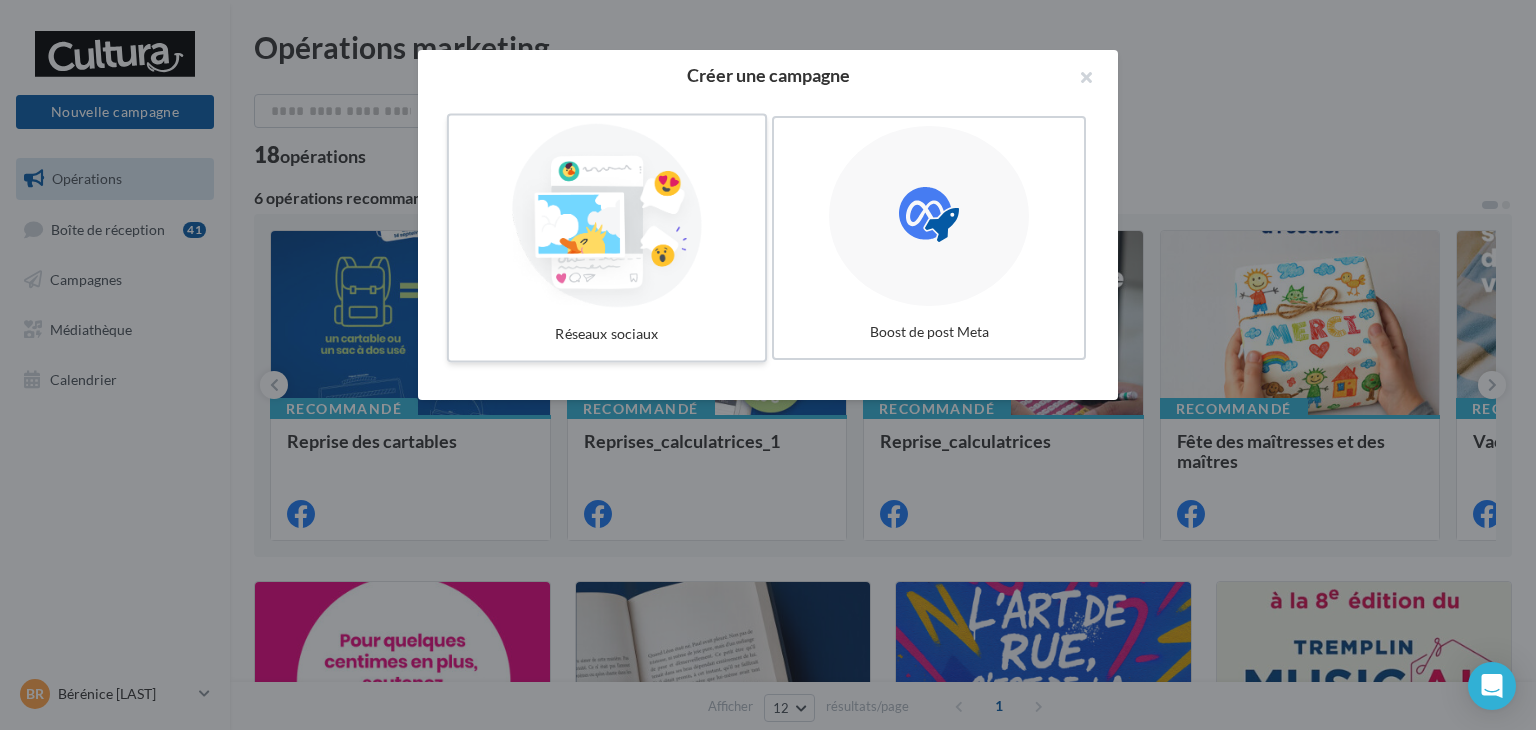 click at bounding box center (607, 216) 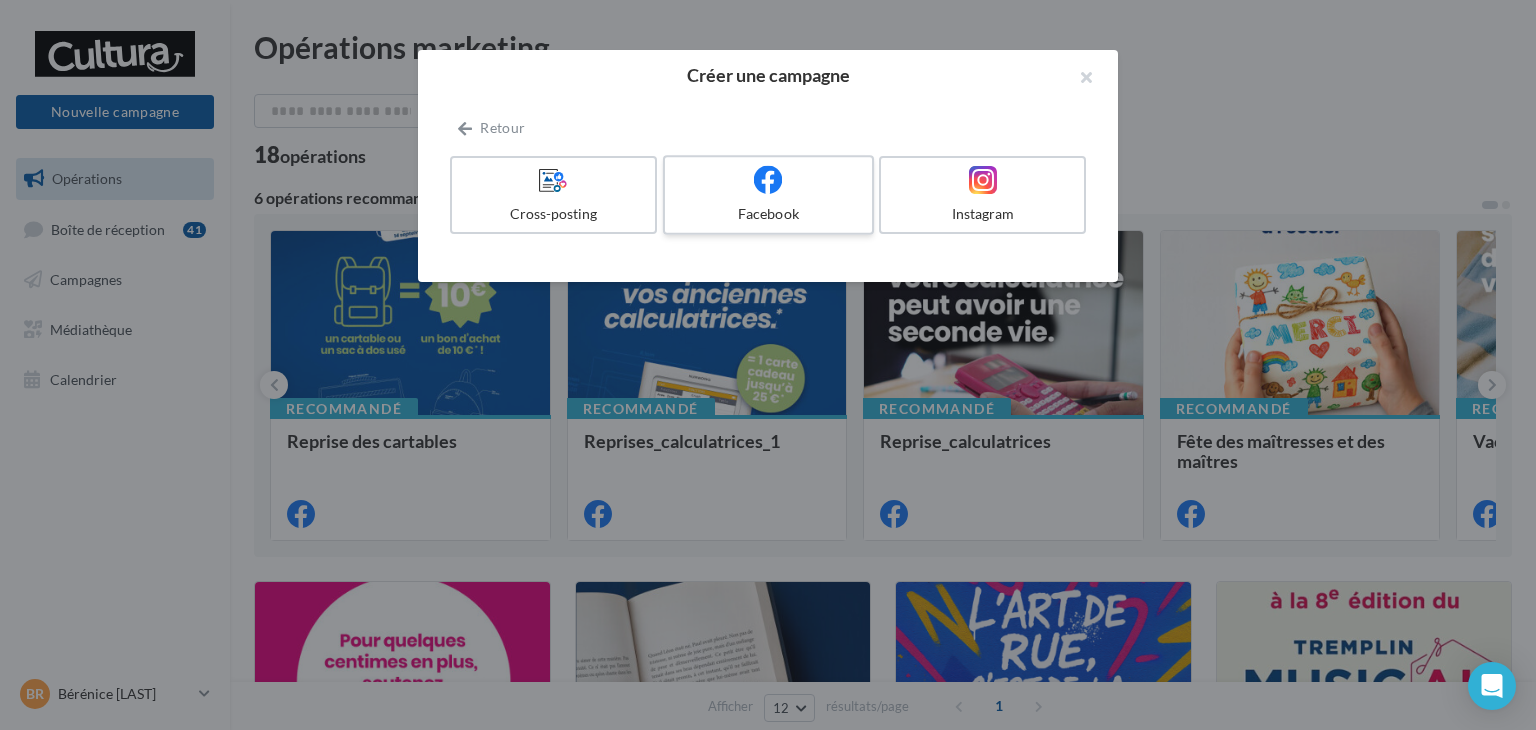 click on "Facebook" at bounding box center (768, 214) 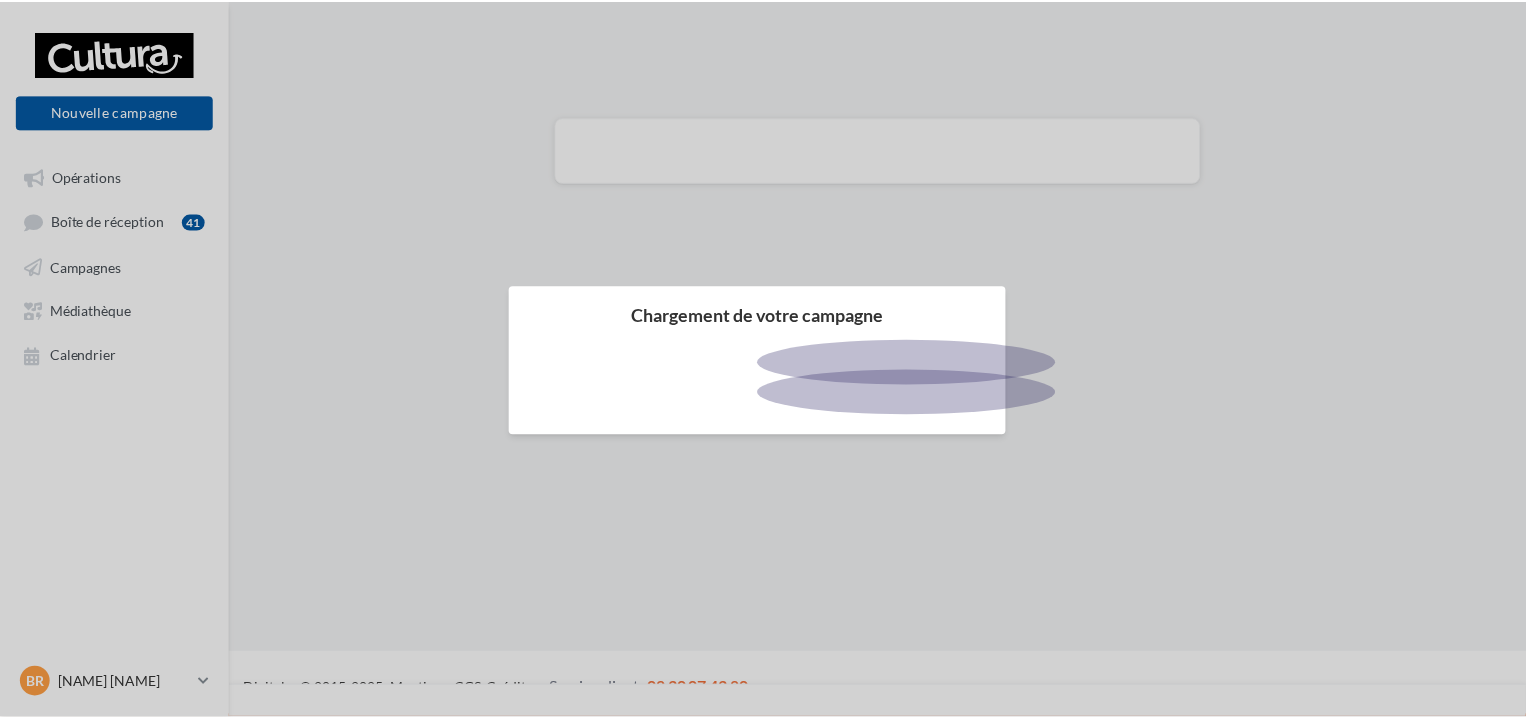 scroll, scrollTop: 0, scrollLeft: 0, axis: both 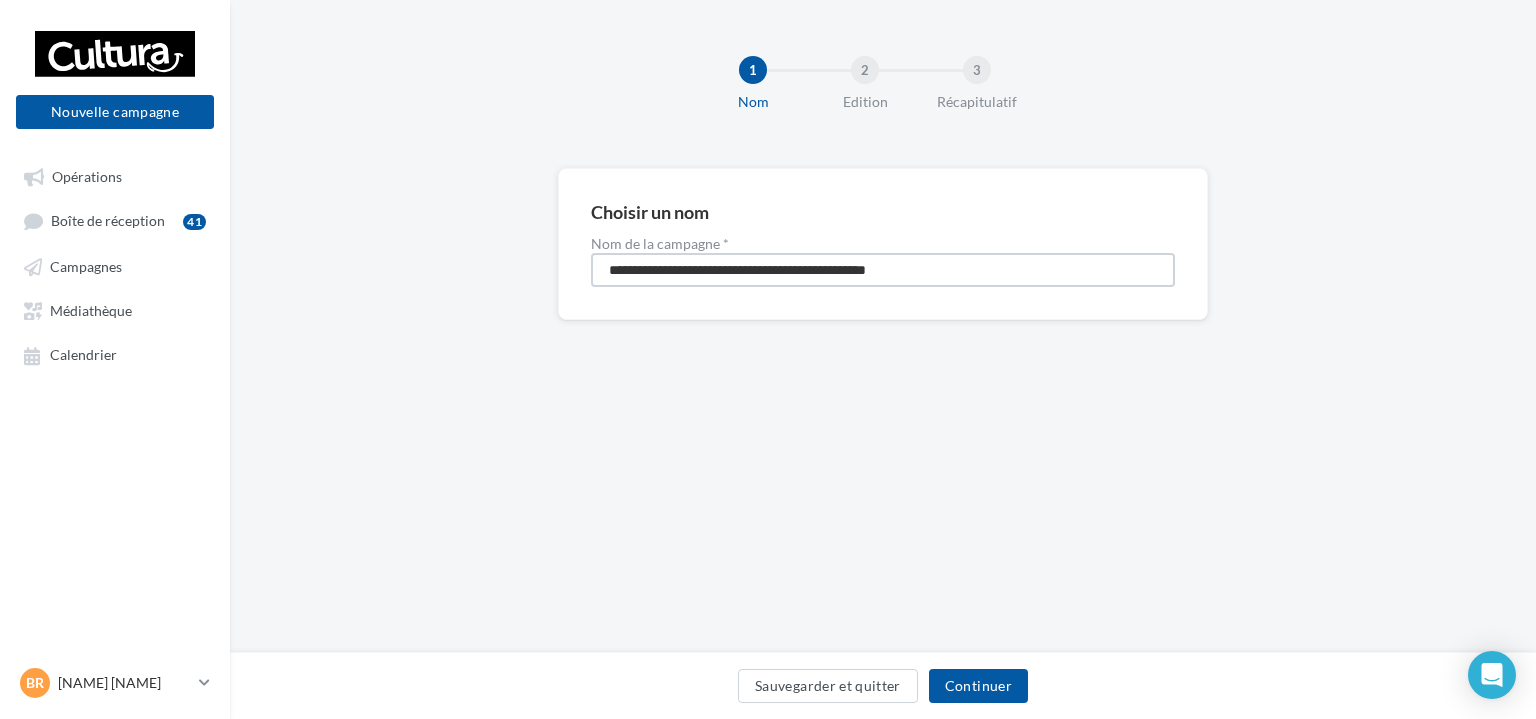 drag, startPoint x: 956, startPoint y: 265, endPoint x: 591, endPoint y: 265, distance: 365 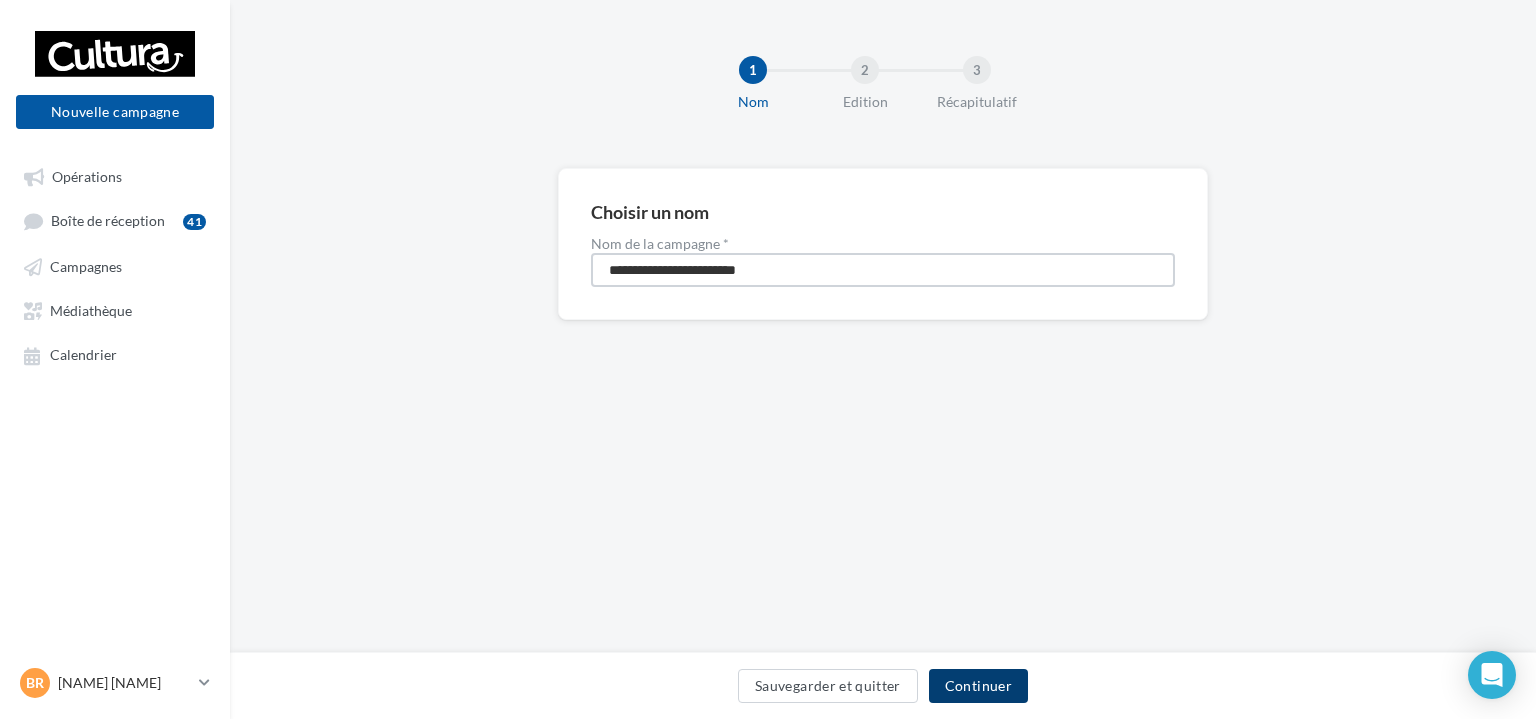 type on "**********" 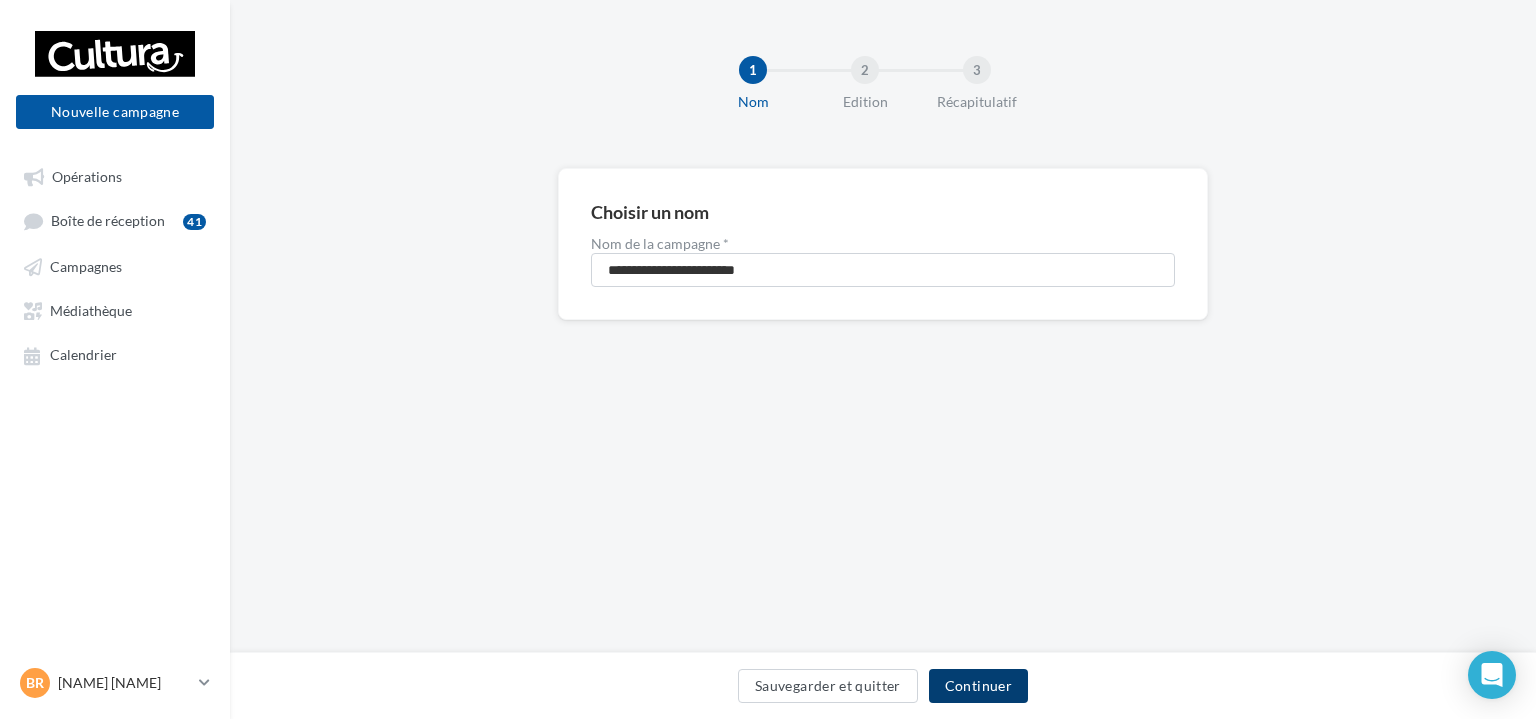 click on "Continuer" at bounding box center [978, 686] 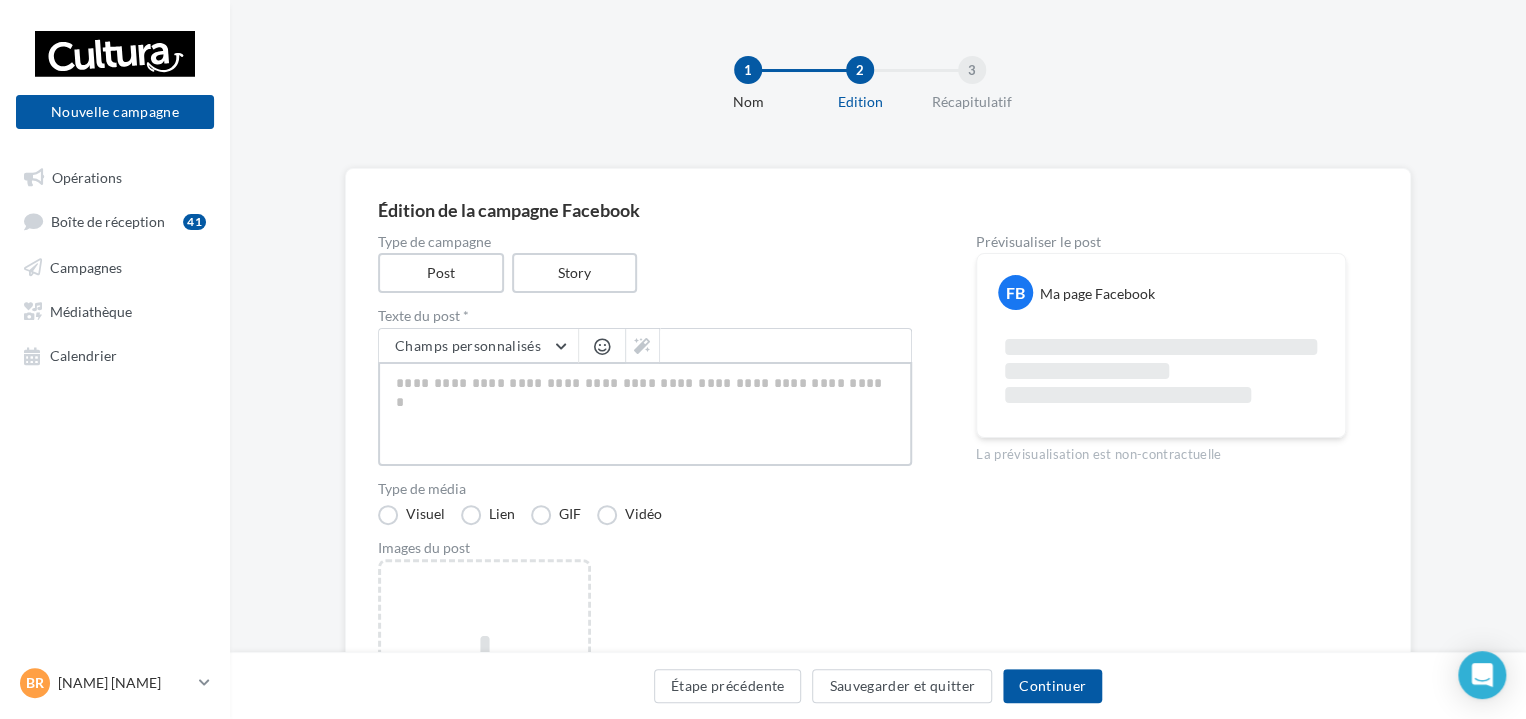 click at bounding box center (645, 414) 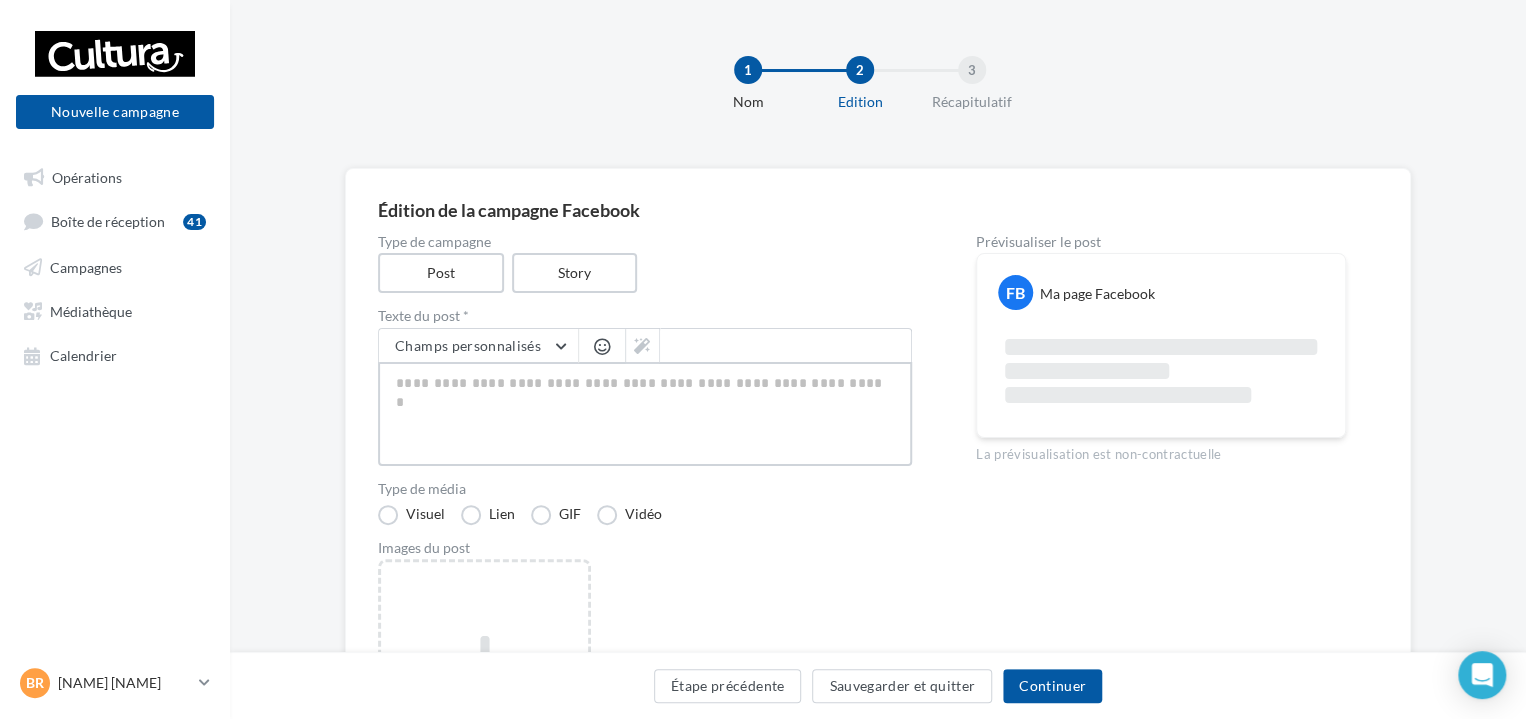 paste on "**********" 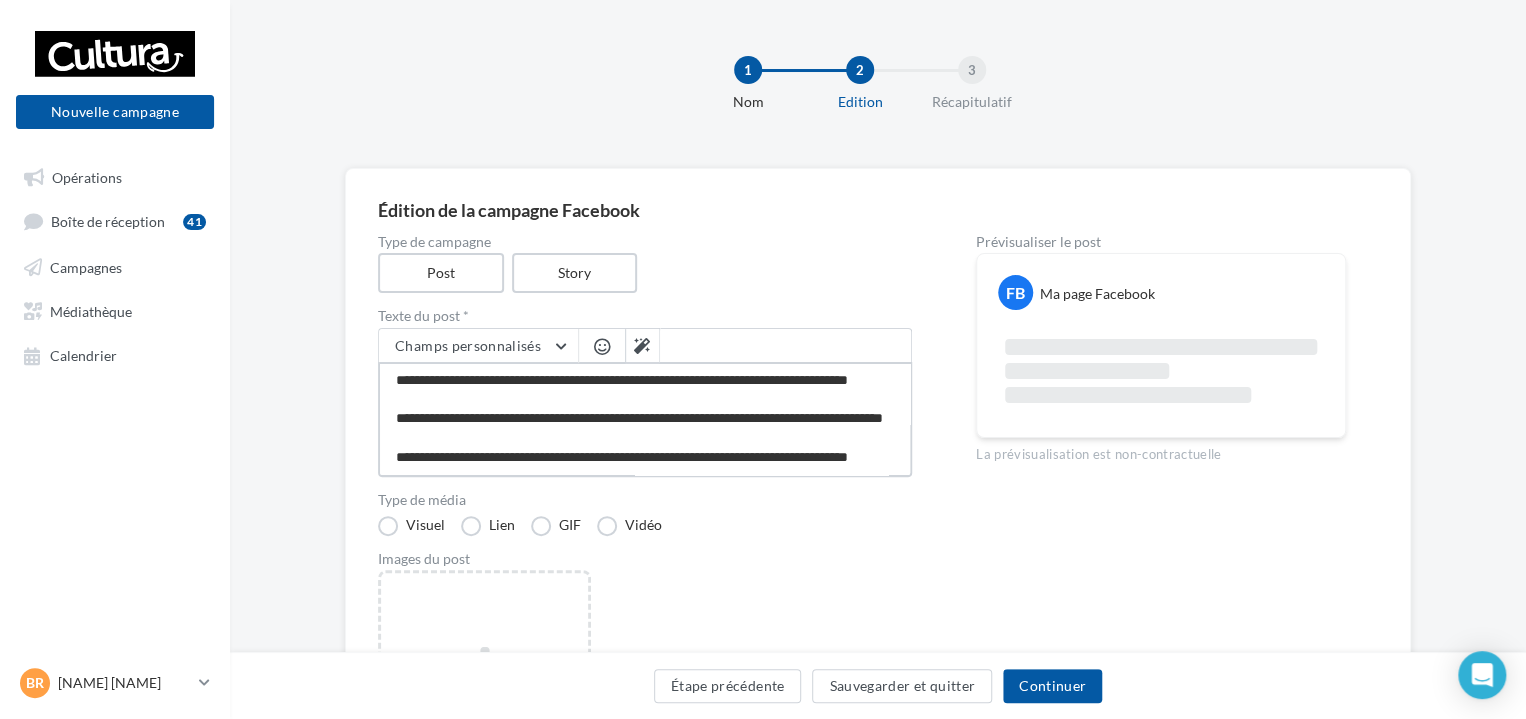scroll, scrollTop: 250, scrollLeft: 0, axis: vertical 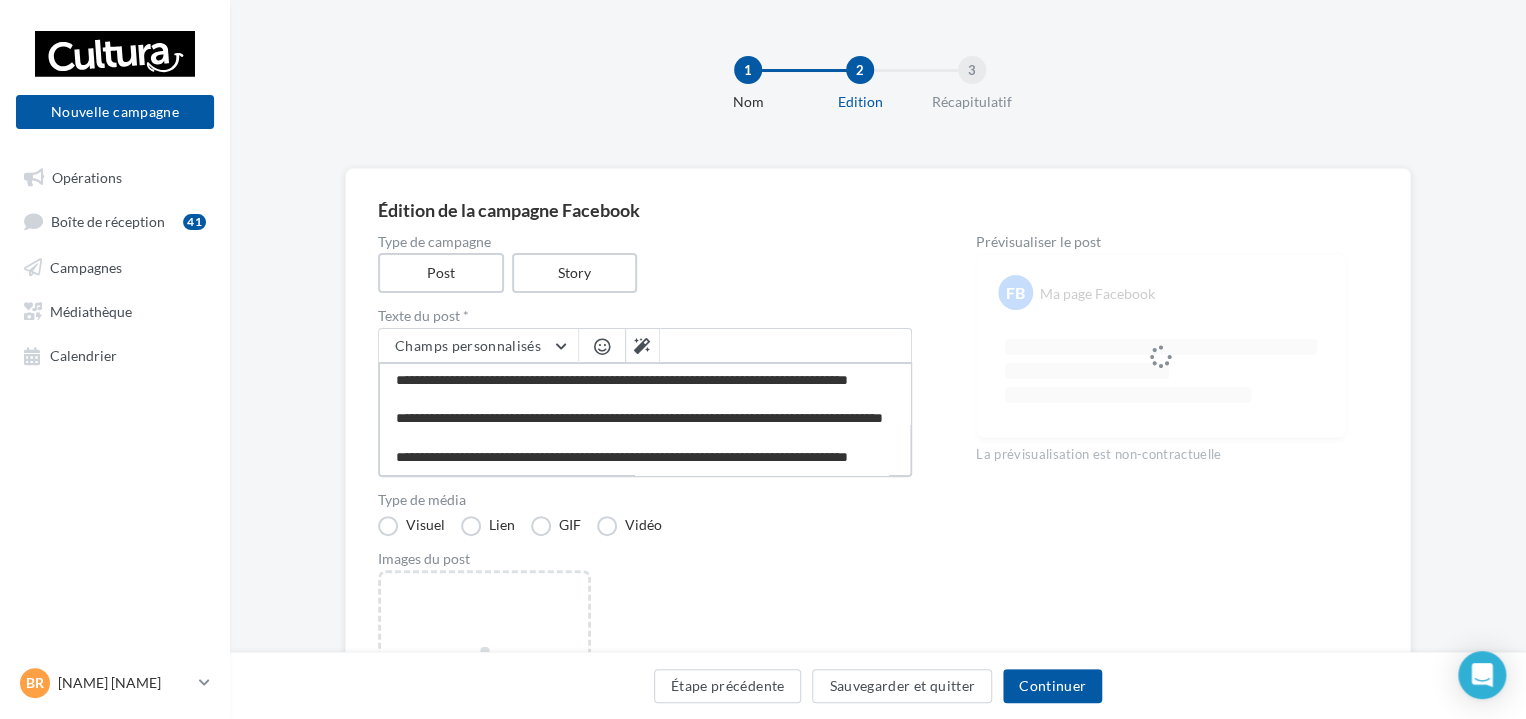 click on "**********" at bounding box center [645, 419] 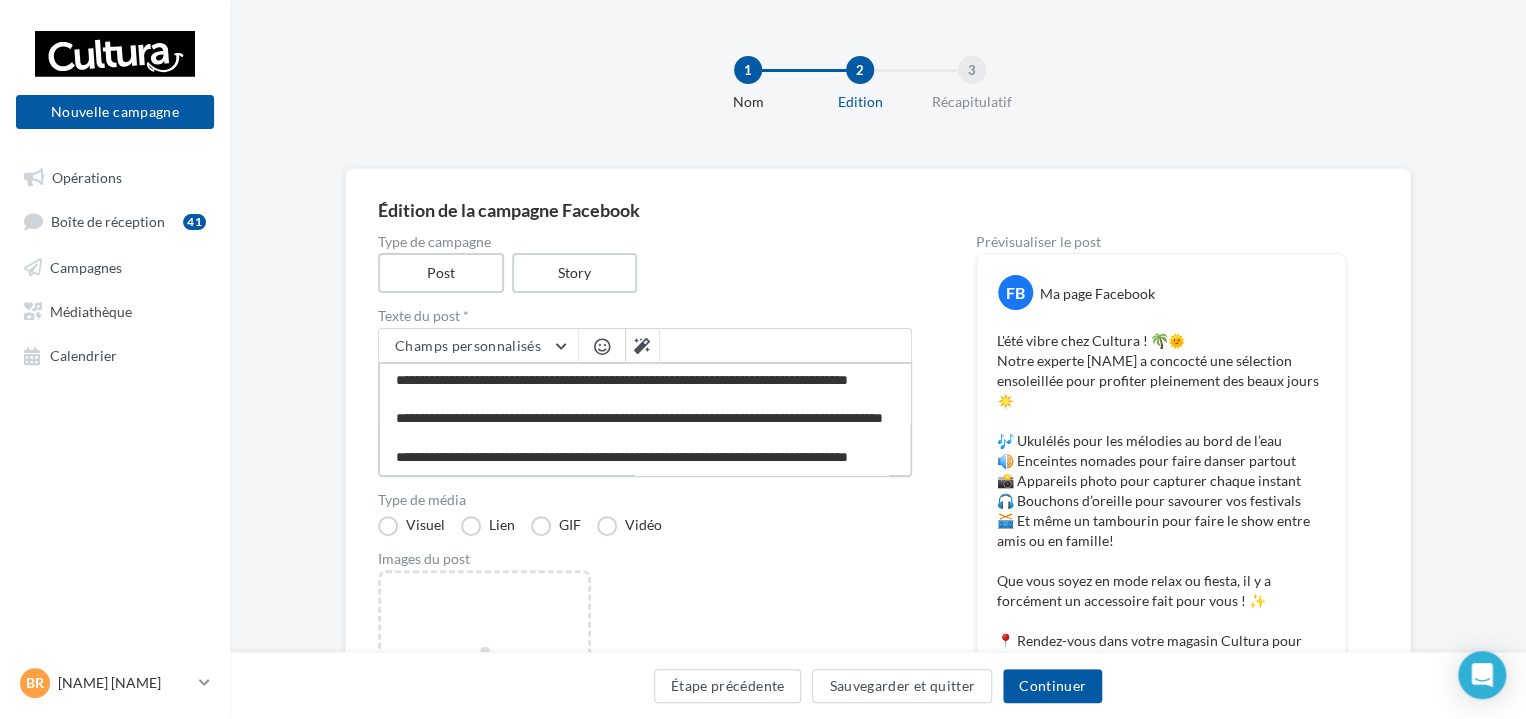 click on "**********" at bounding box center (645, 419) 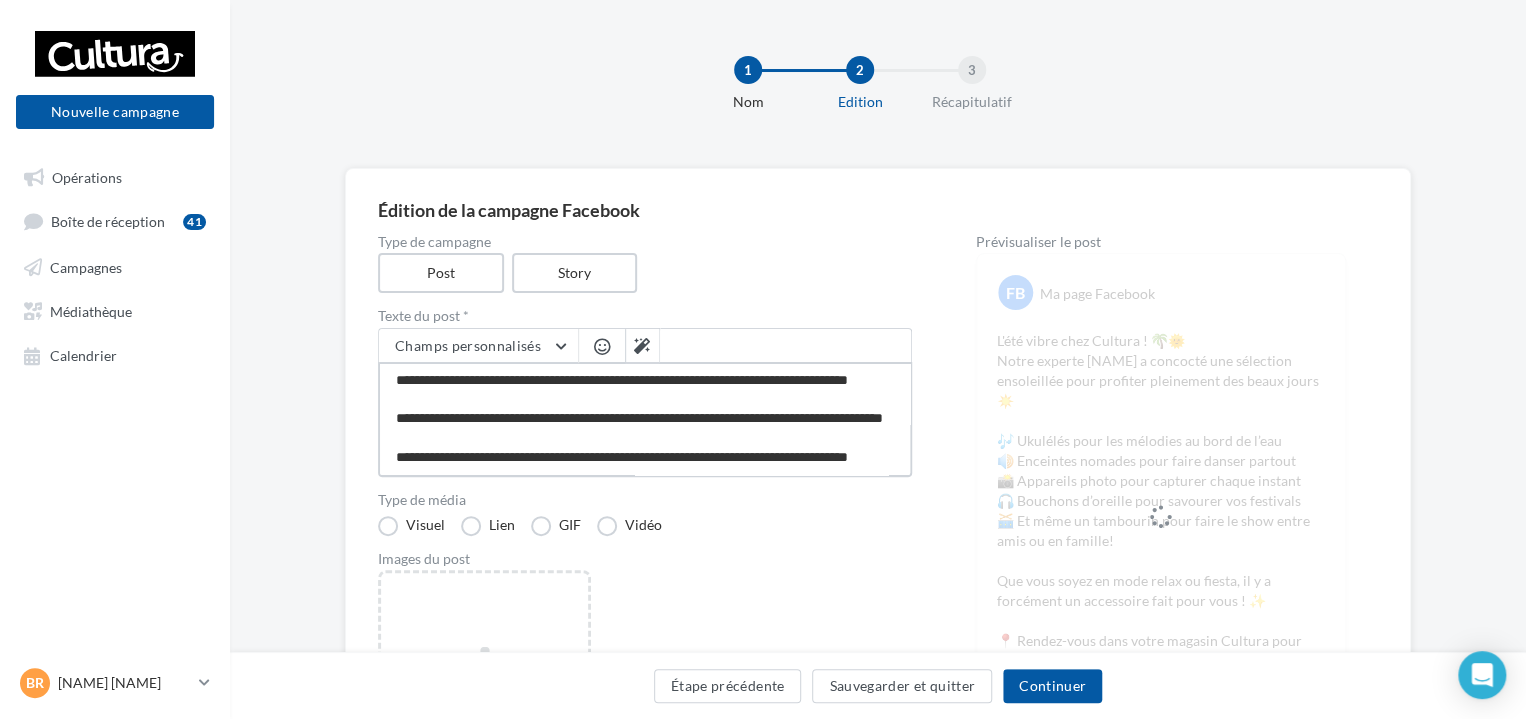 click on "**********" at bounding box center [645, 419] 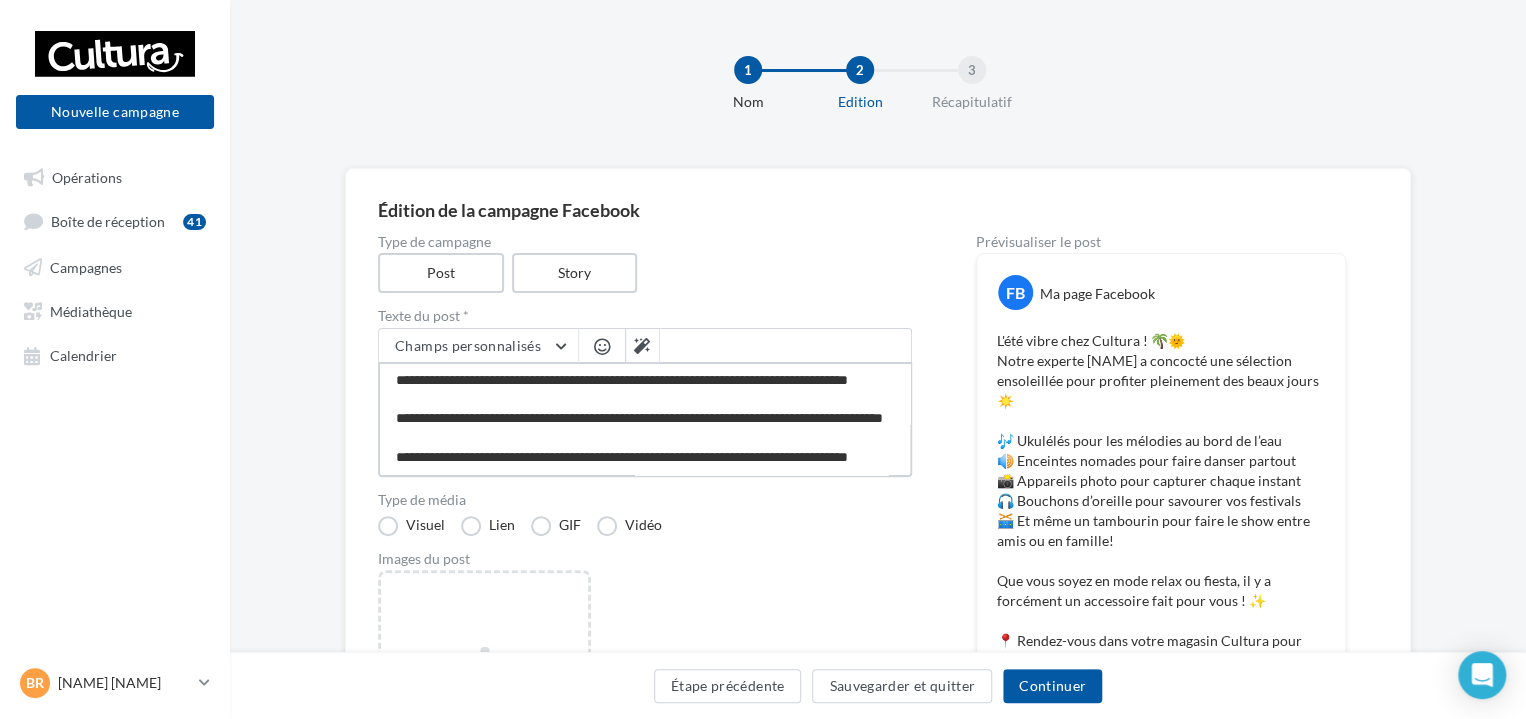 click on "**********" at bounding box center (645, 419) 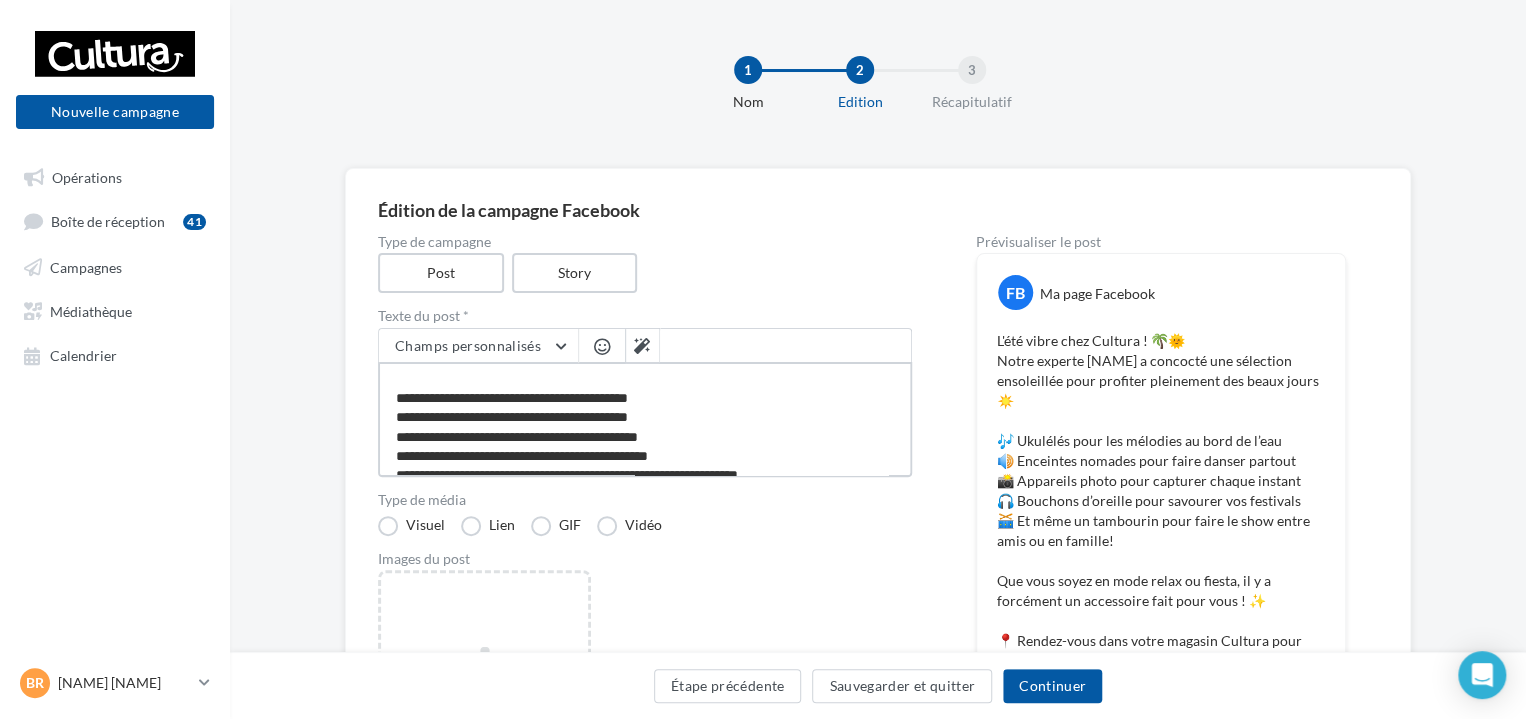 scroll, scrollTop: 68, scrollLeft: 0, axis: vertical 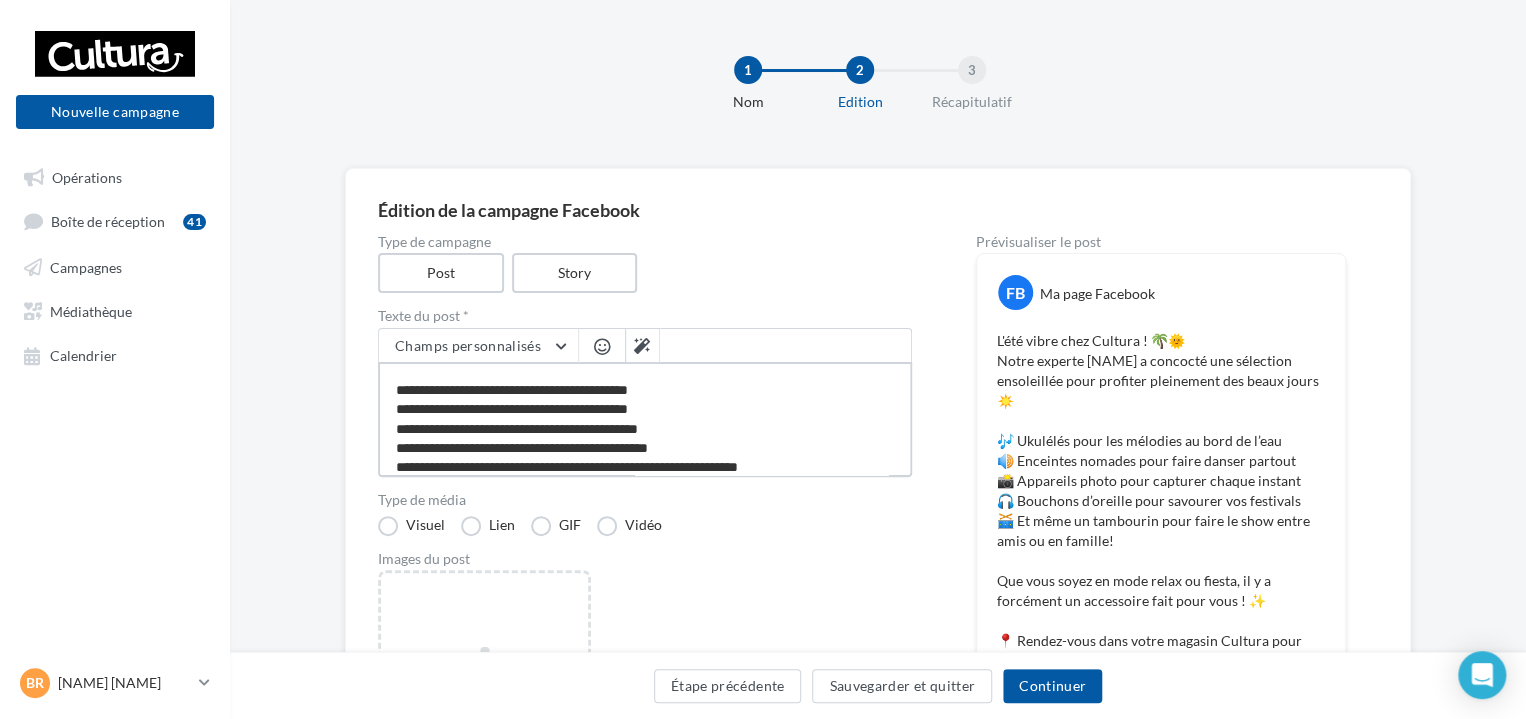 drag, startPoint x: 596, startPoint y: 409, endPoint x: 566, endPoint y: 409, distance: 30 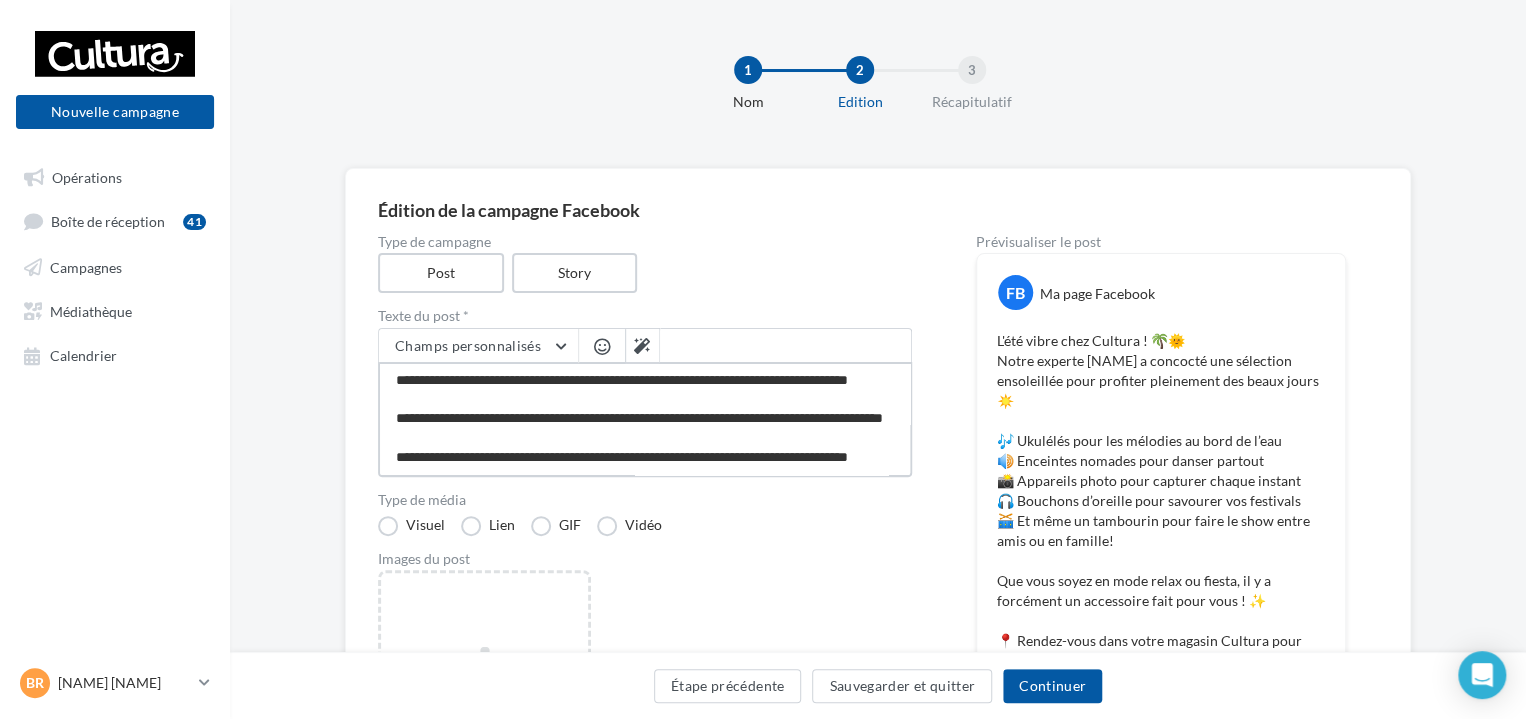 scroll, scrollTop: 250, scrollLeft: 0, axis: vertical 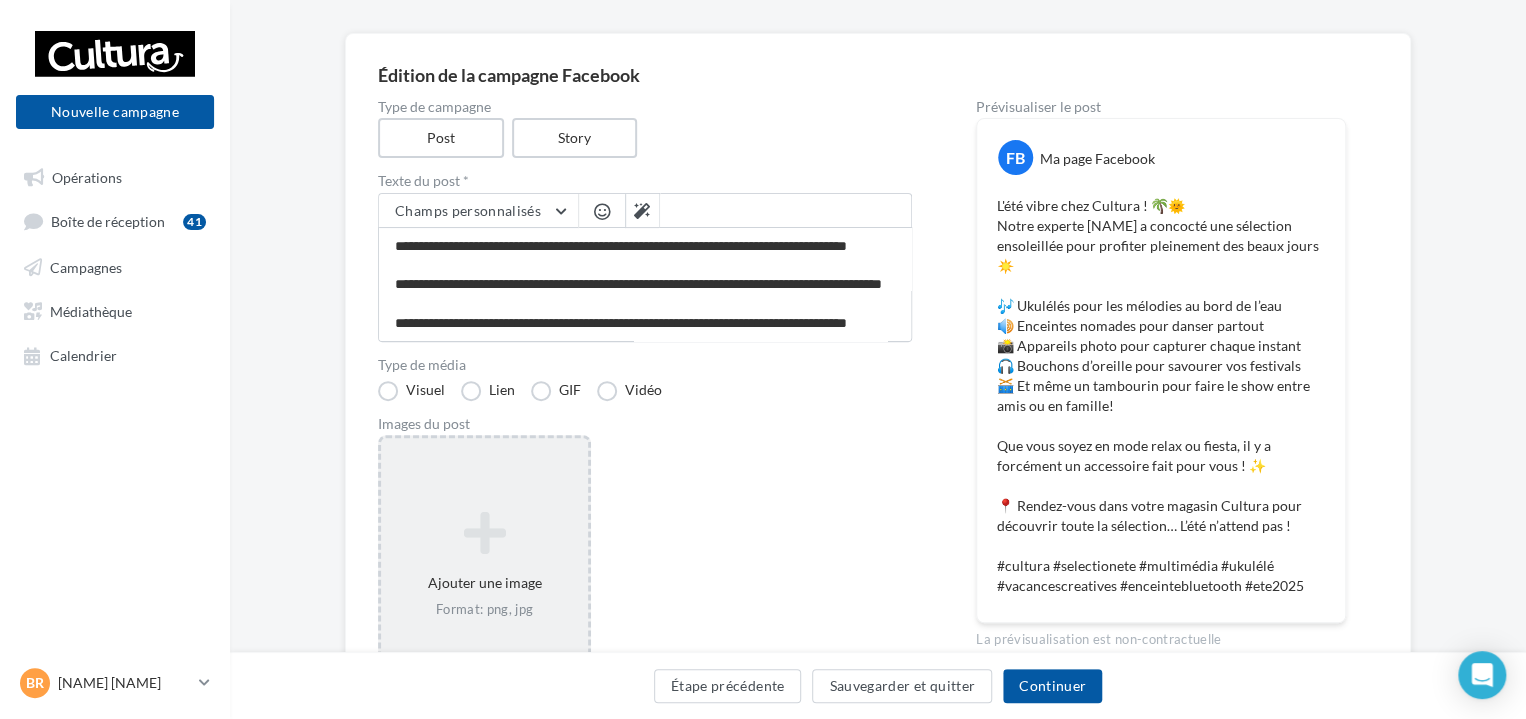 click on "Ajouter une image     Format: png, jpg" at bounding box center (484, 565) 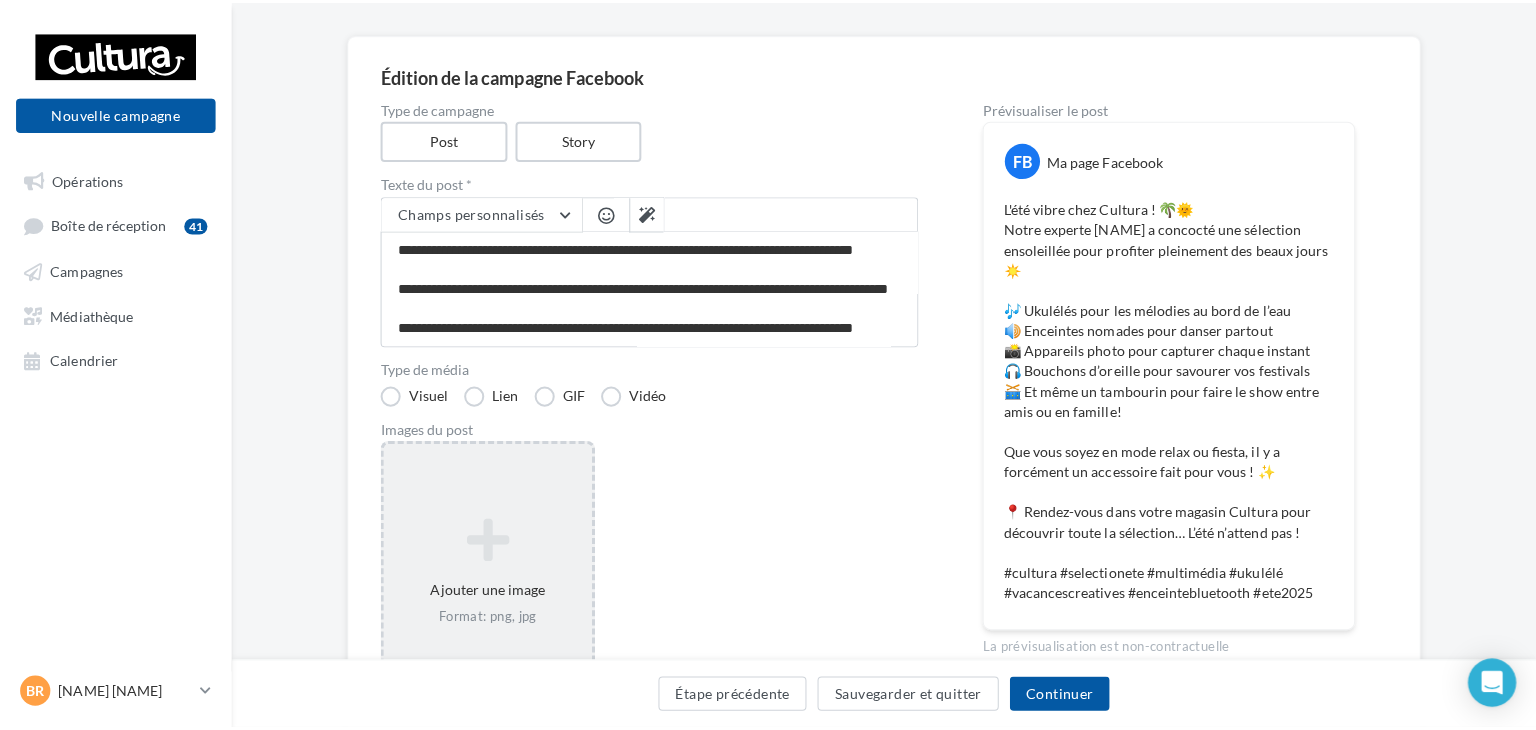 scroll, scrollTop: 248, scrollLeft: 0, axis: vertical 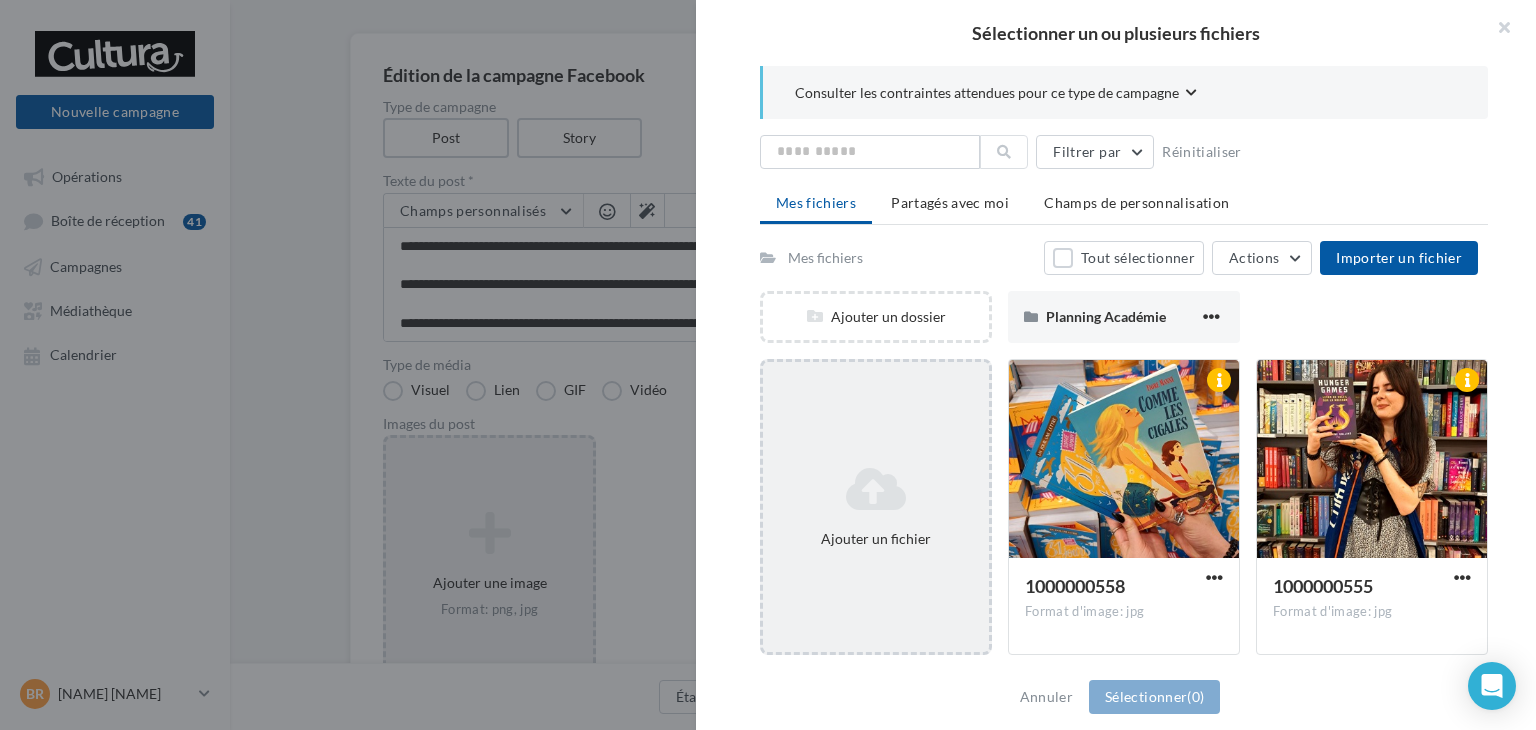 click at bounding box center [876, 489] 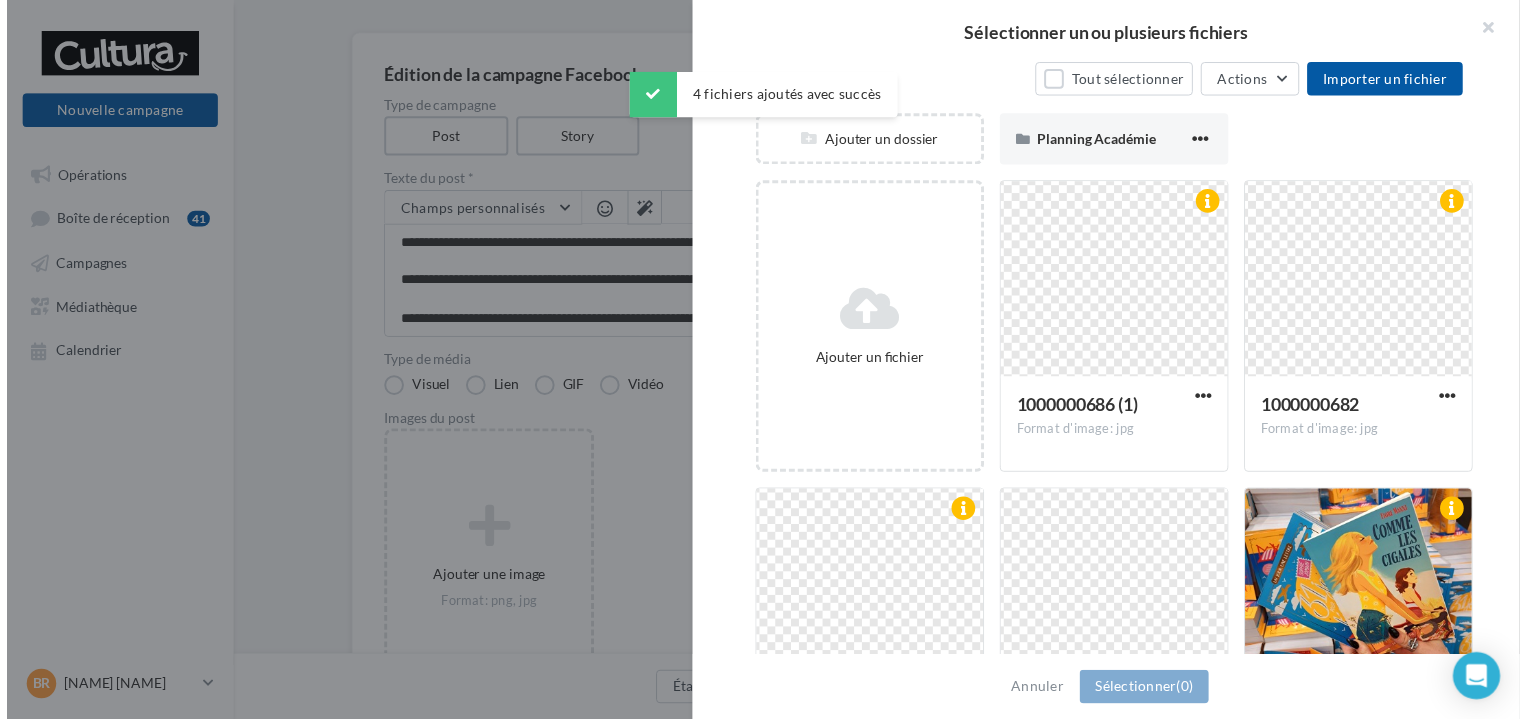 scroll, scrollTop: 274, scrollLeft: 0, axis: vertical 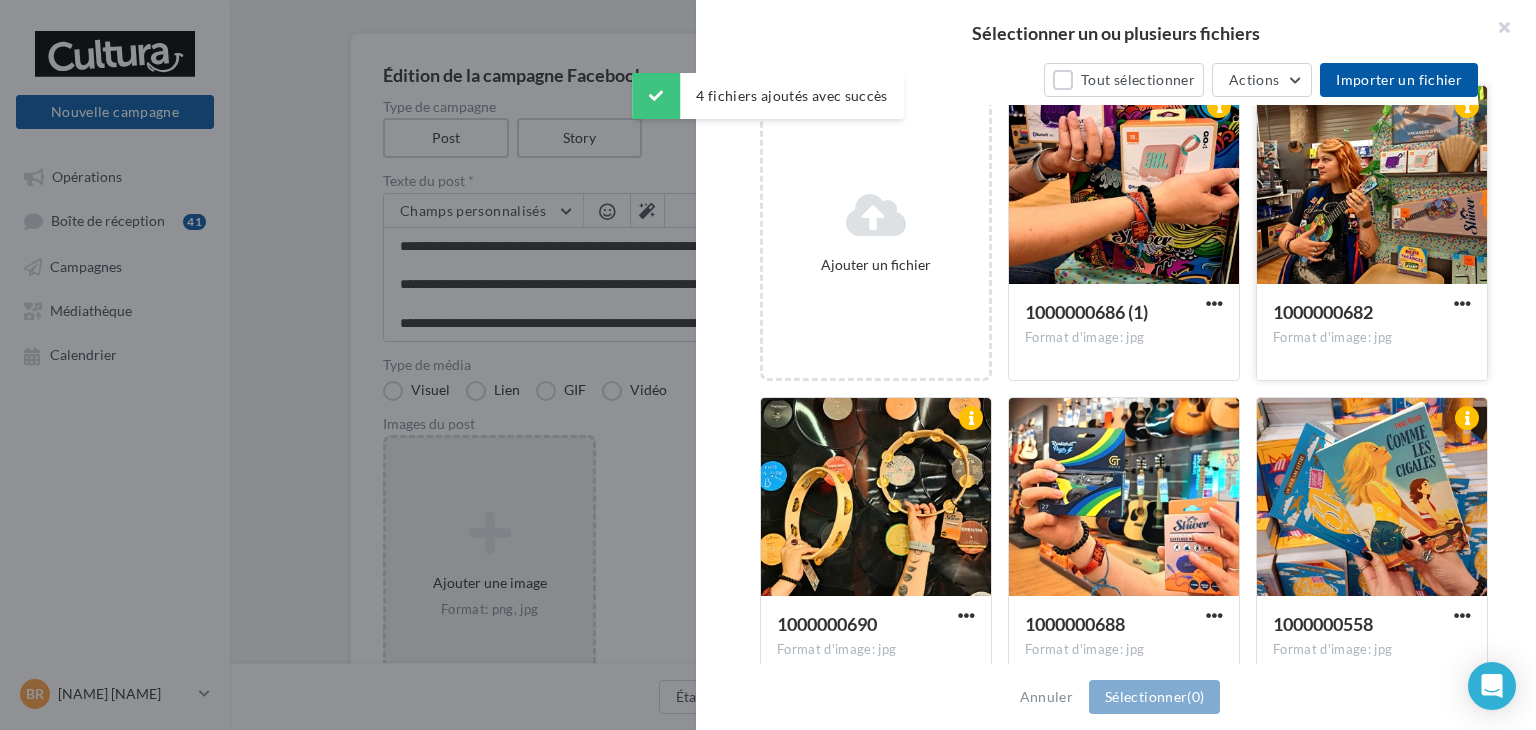 click at bounding box center [1124, 186] 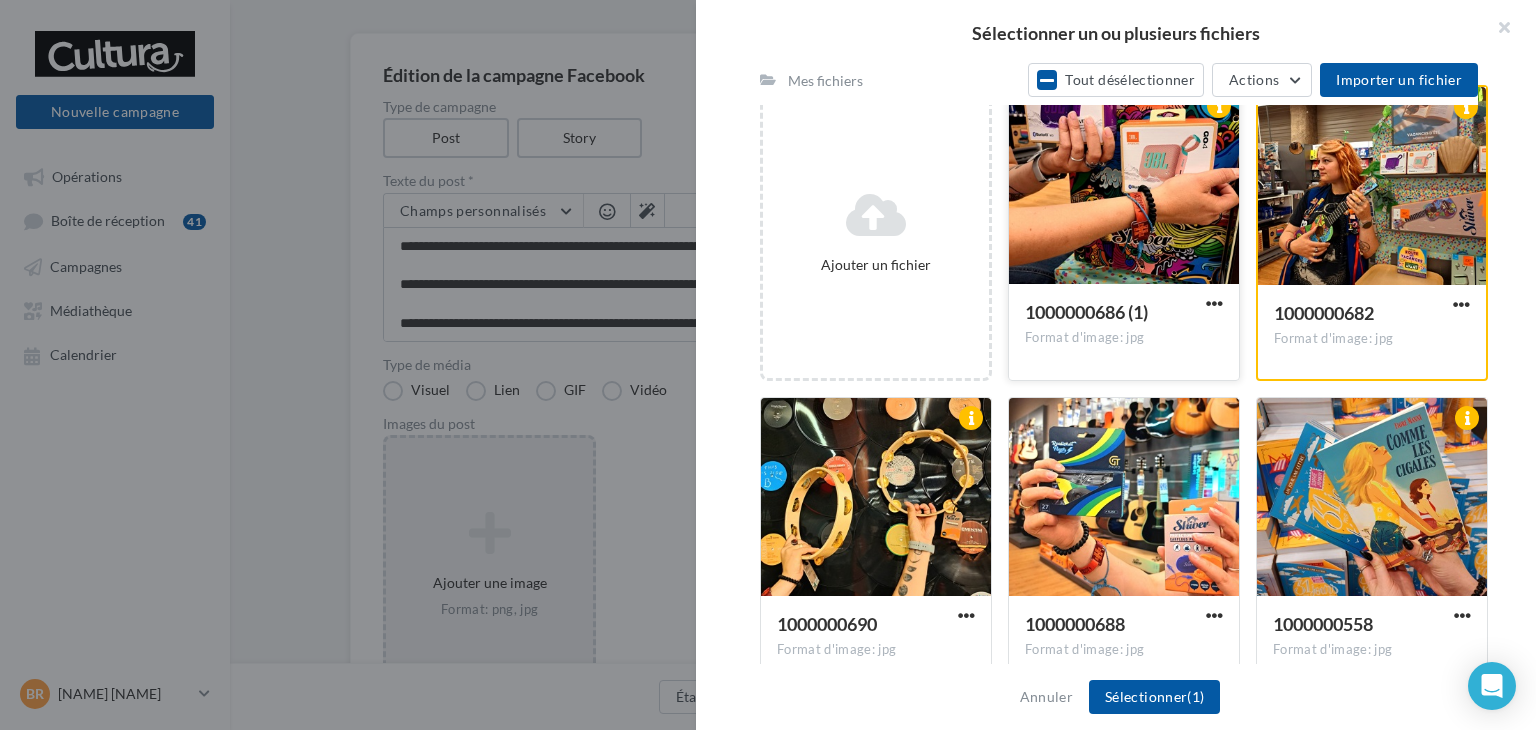 click at bounding box center [1124, 186] 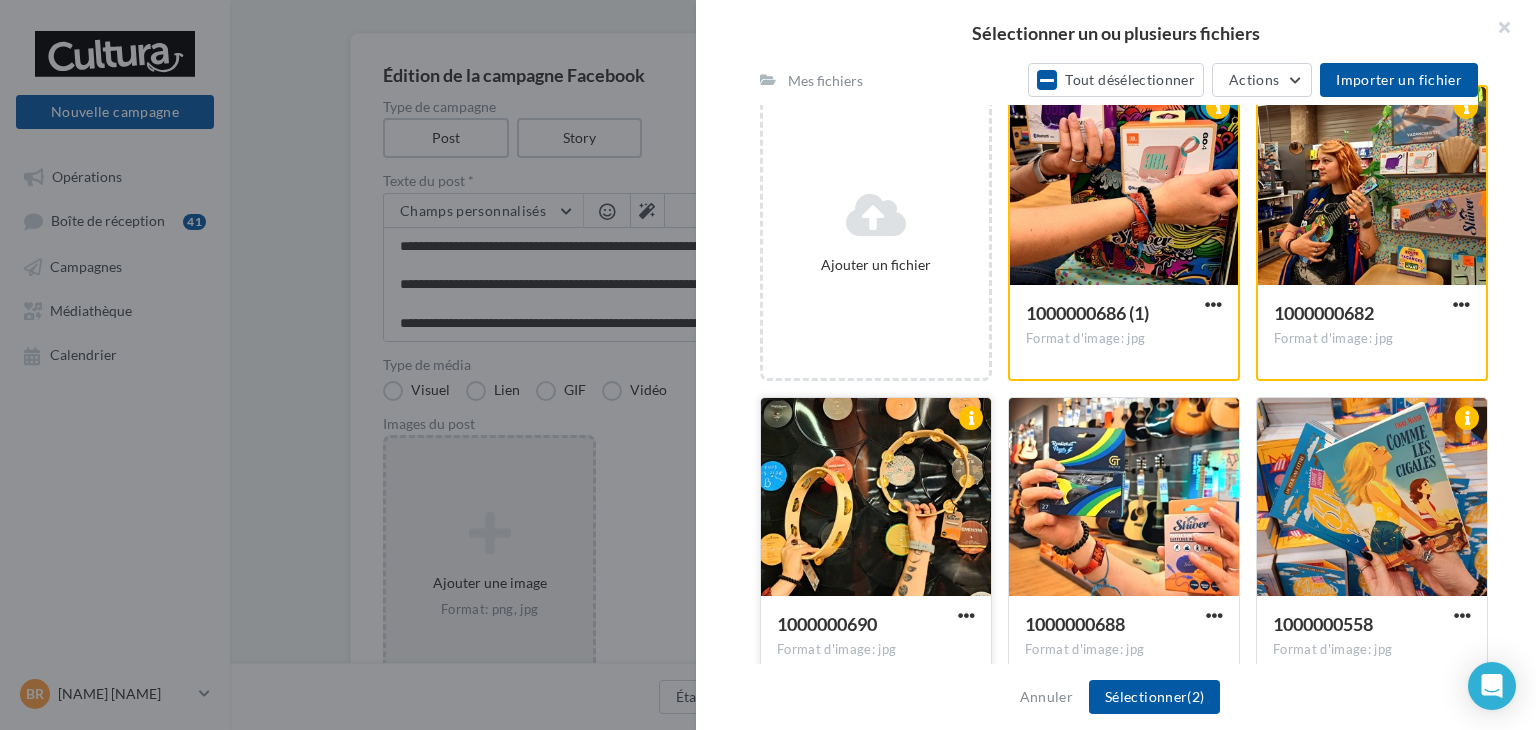 click at bounding box center [1124, 187] 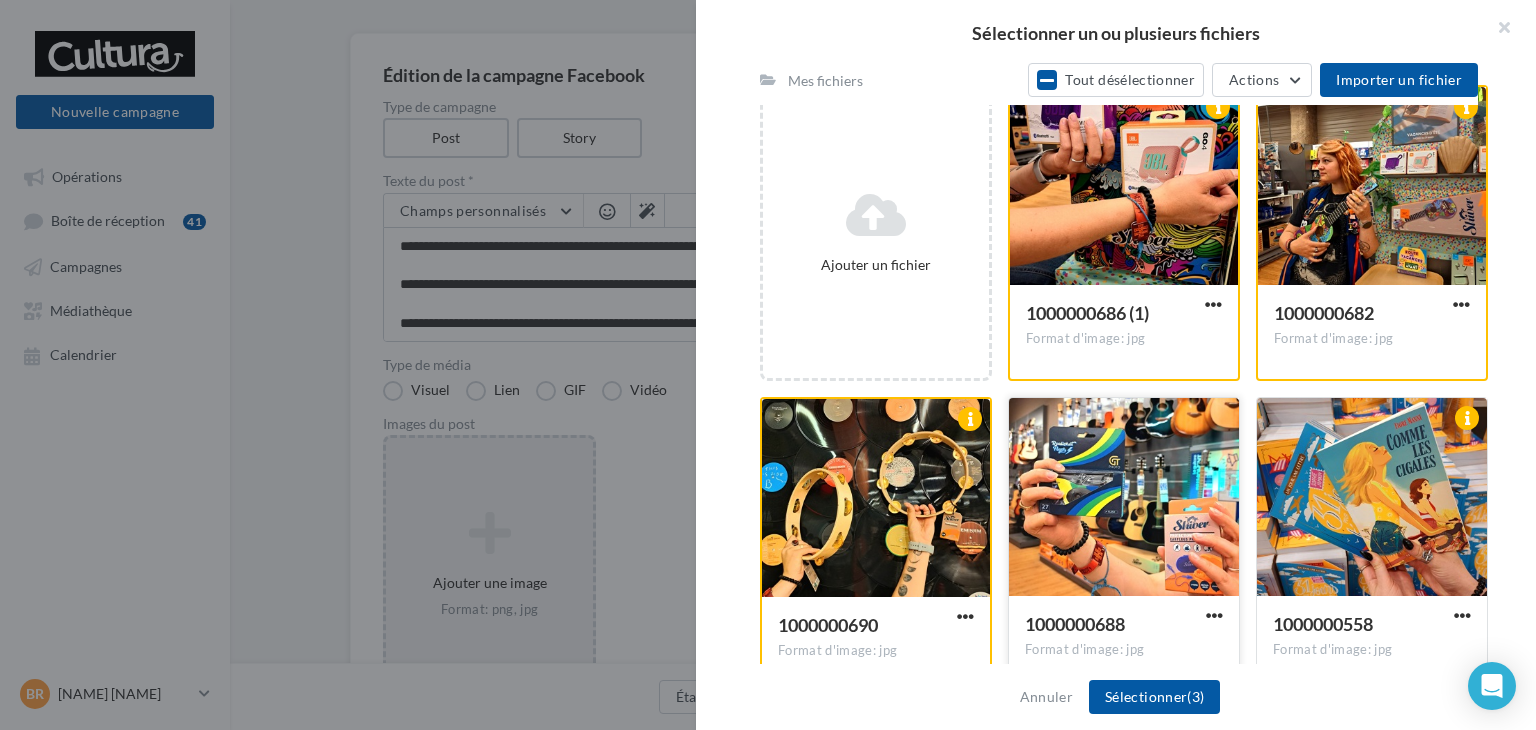 click at bounding box center (1124, 187) 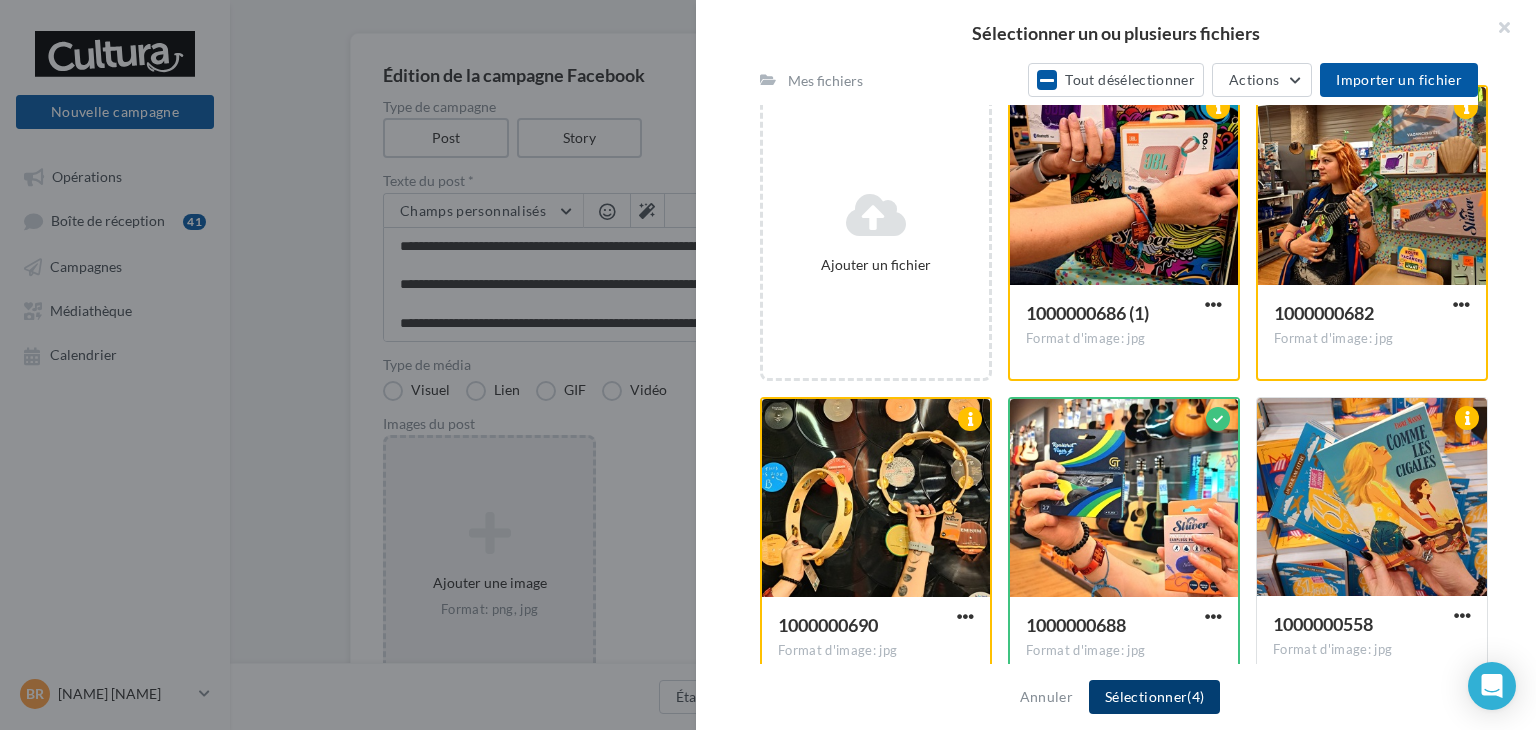 click on "Sélectionner   (4)" at bounding box center (1154, 697) 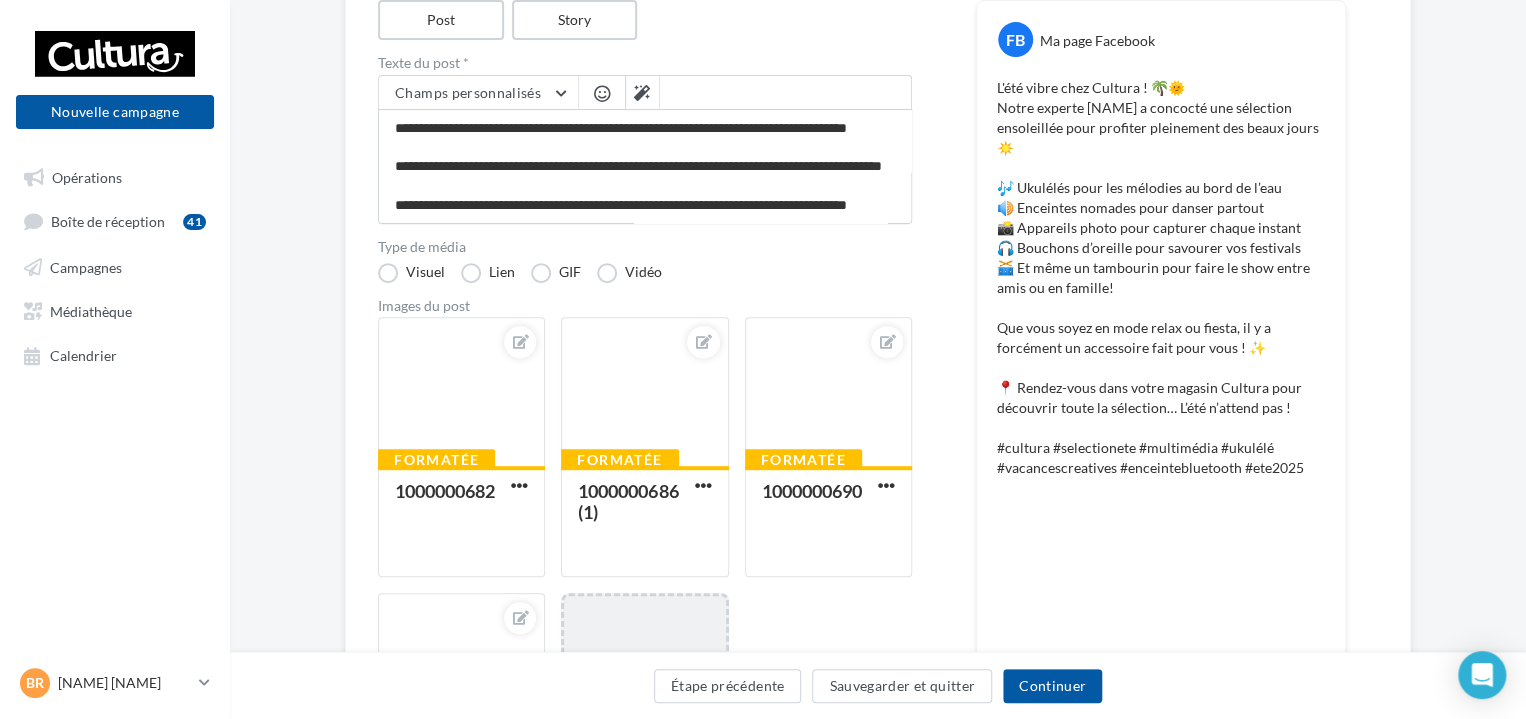 scroll, scrollTop: 252, scrollLeft: 0, axis: vertical 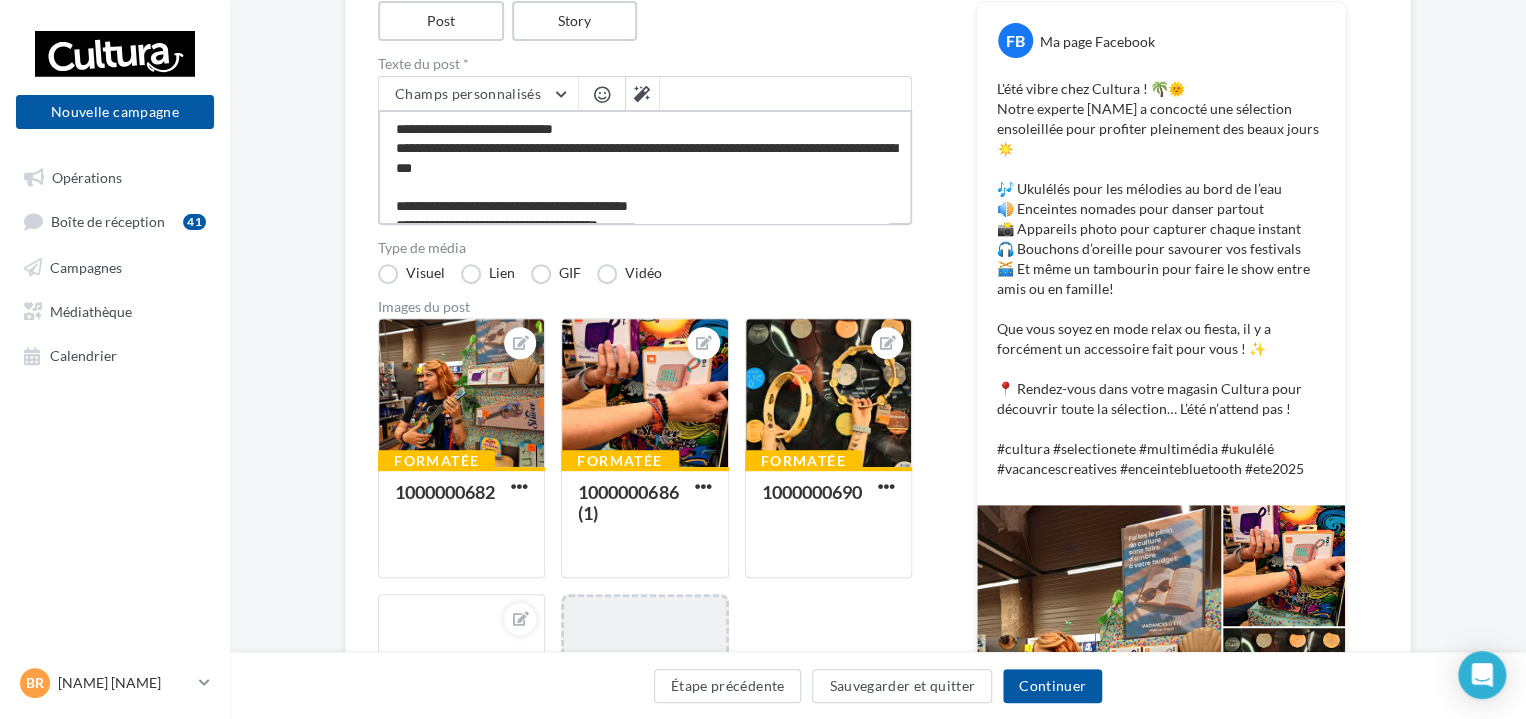 drag, startPoint x: 480, startPoint y: 145, endPoint x: 436, endPoint y: 146, distance: 44.011364 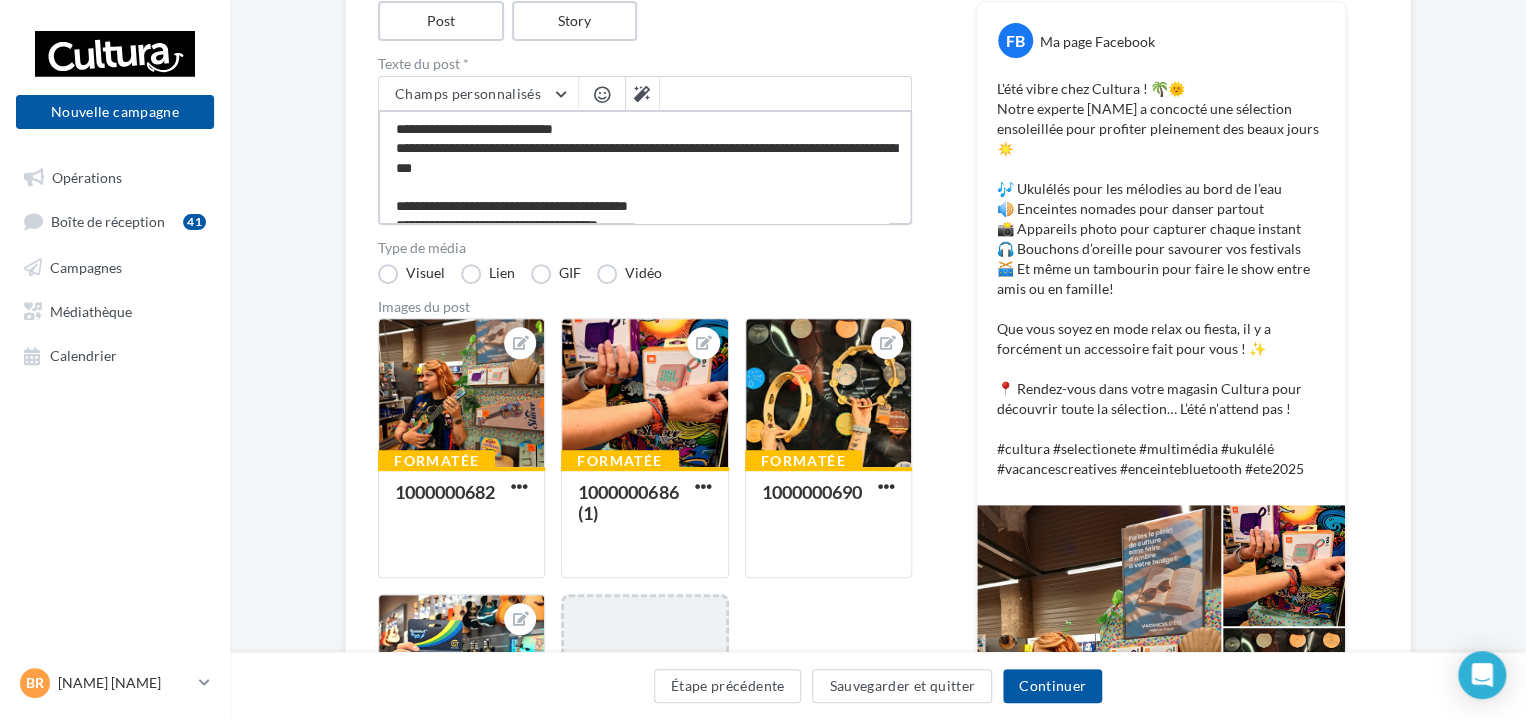 click on "**********" at bounding box center (645, 167) 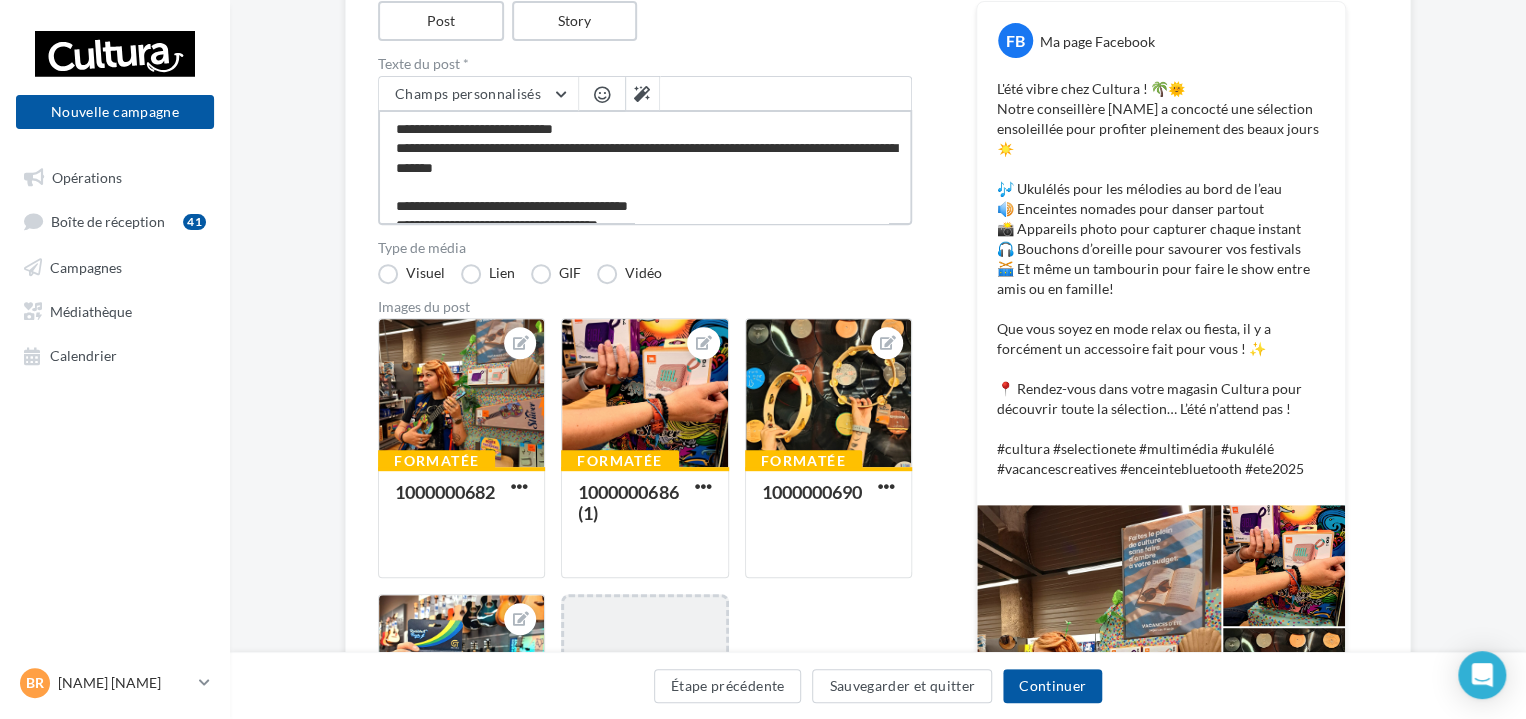click on "**********" at bounding box center (645, 167) 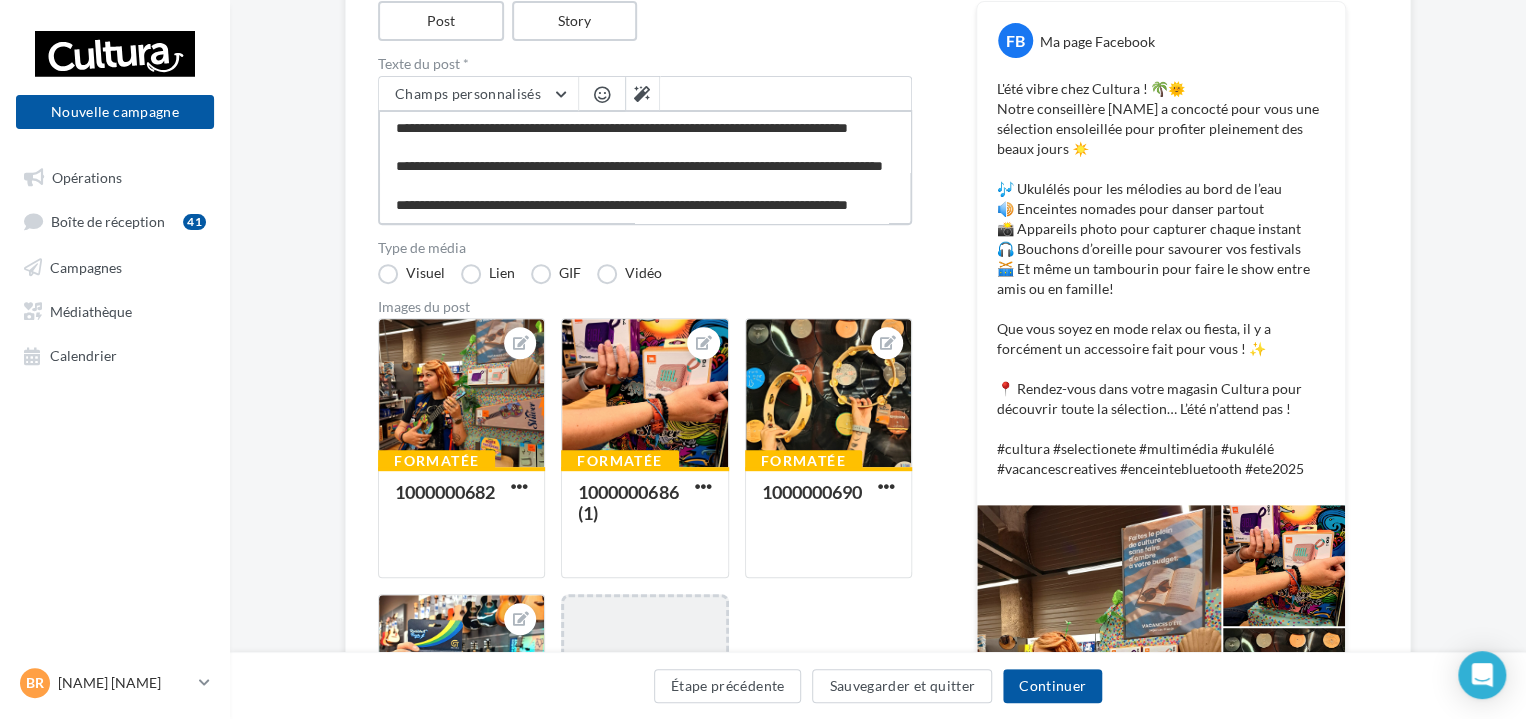 scroll, scrollTop: 250, scrollLeft: 0, axis: vertical 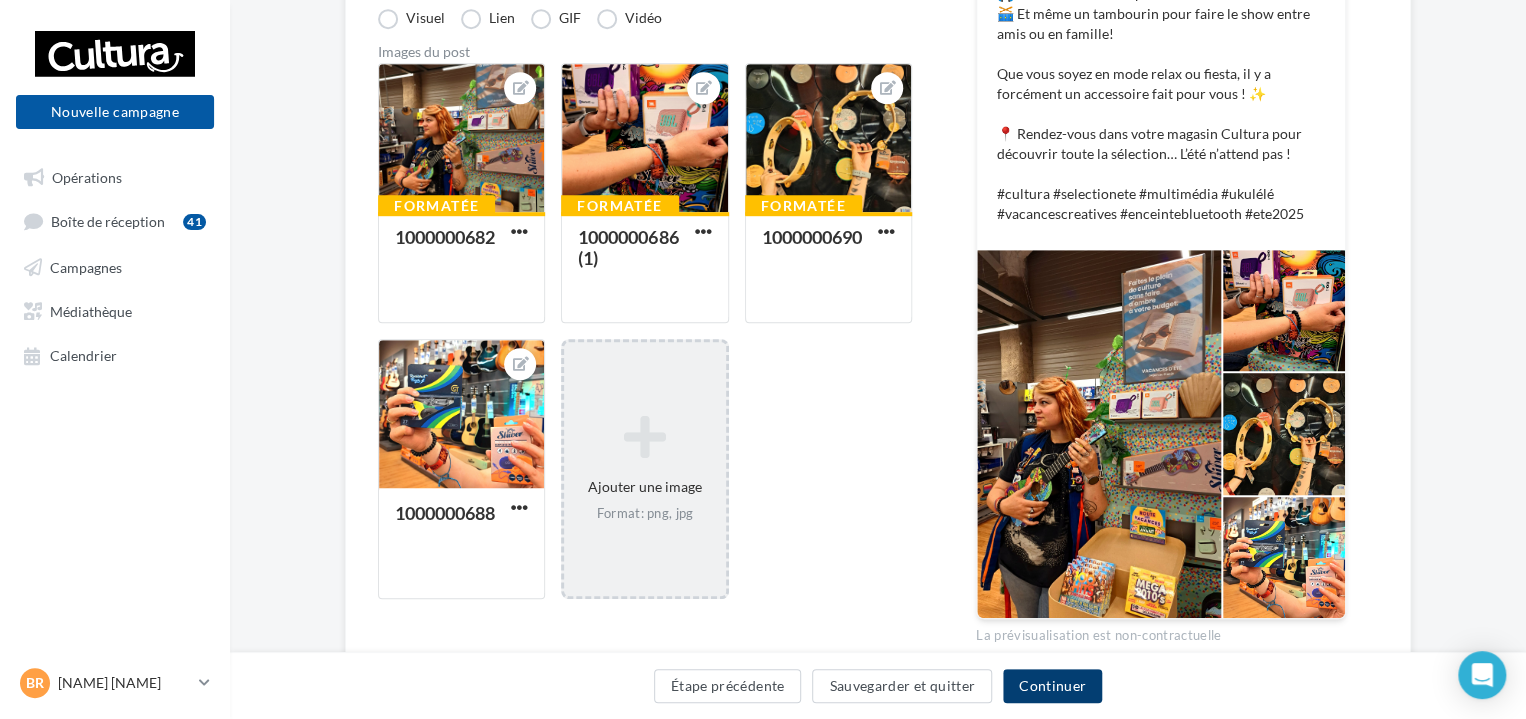 type on "**********" 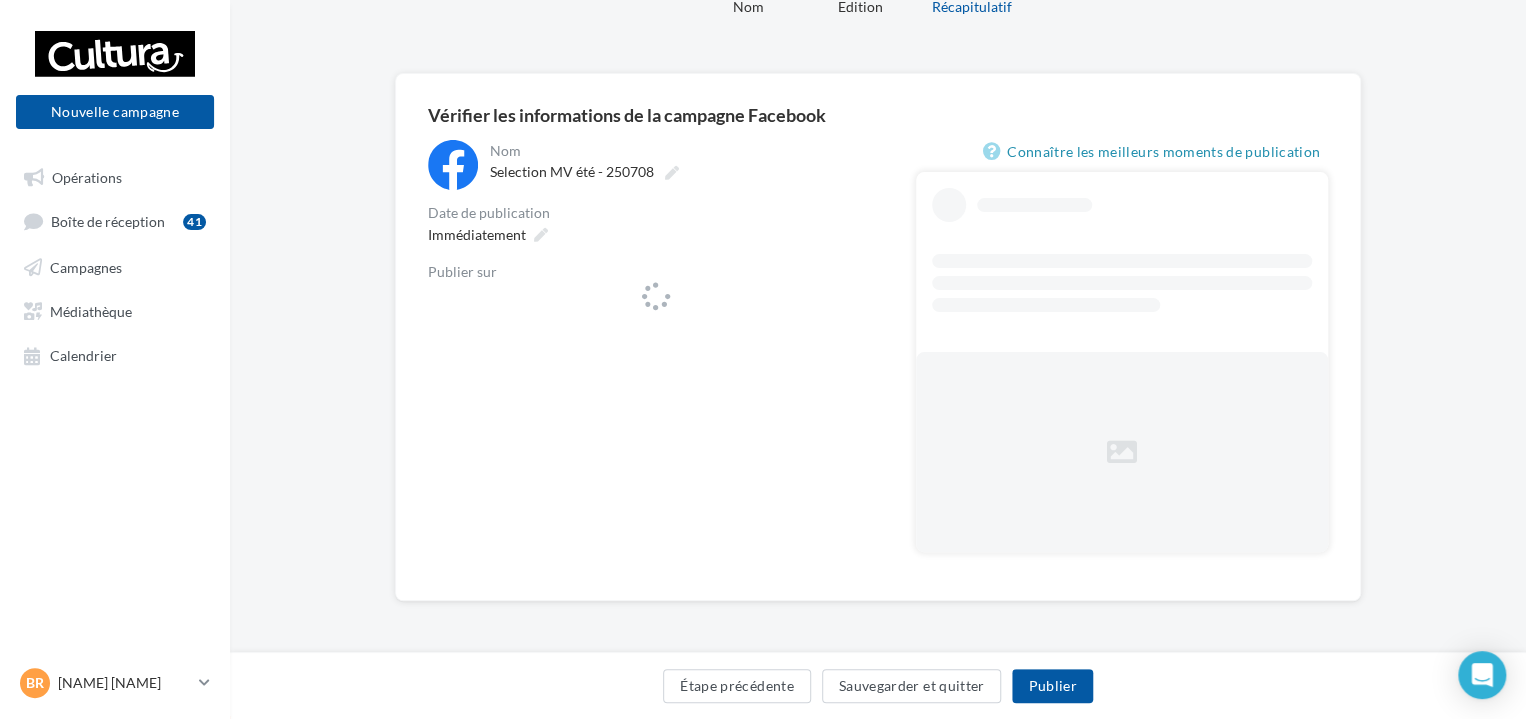 scroll, scrollTop: 0, scrollLeft: 0, axis: both 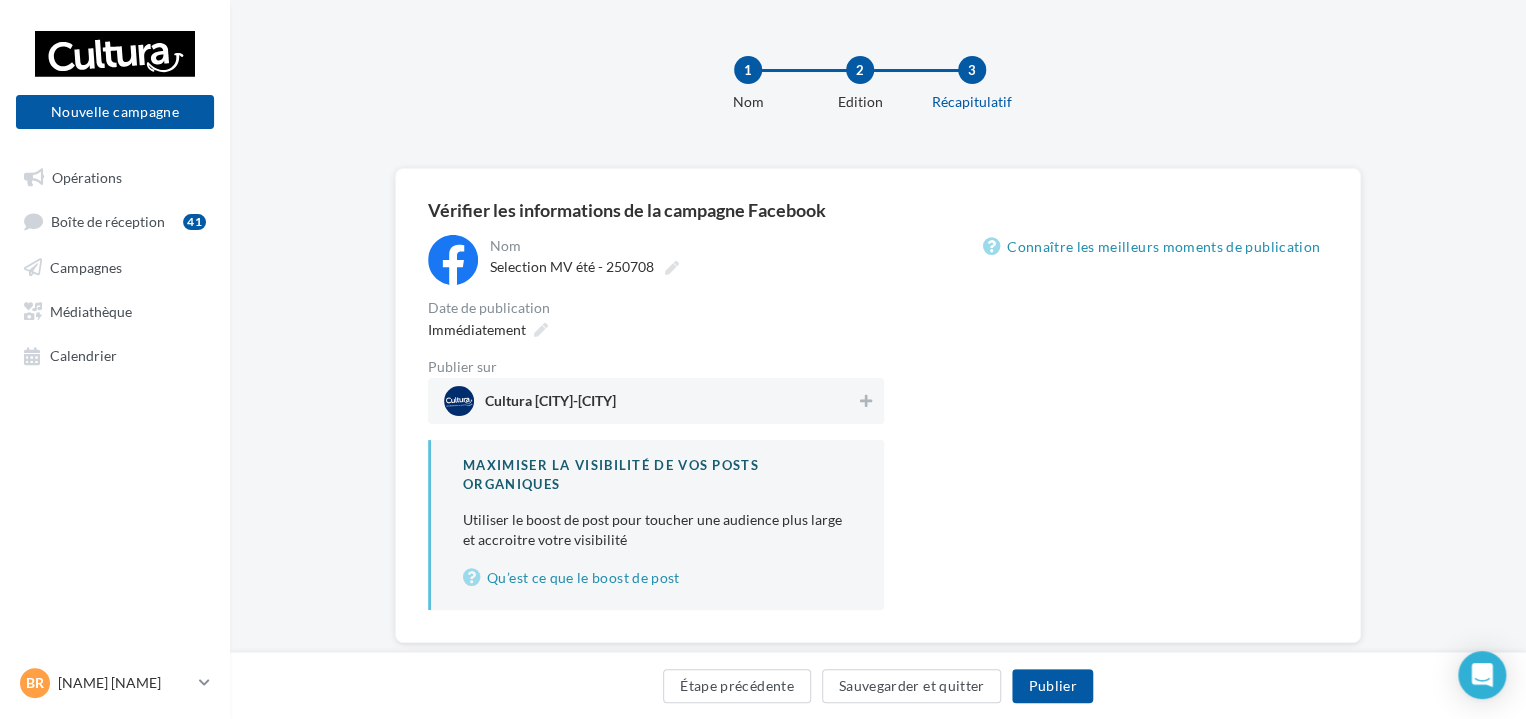 click on "Cultura [CITY]-[CITY]" at bounding box center [650, 401] 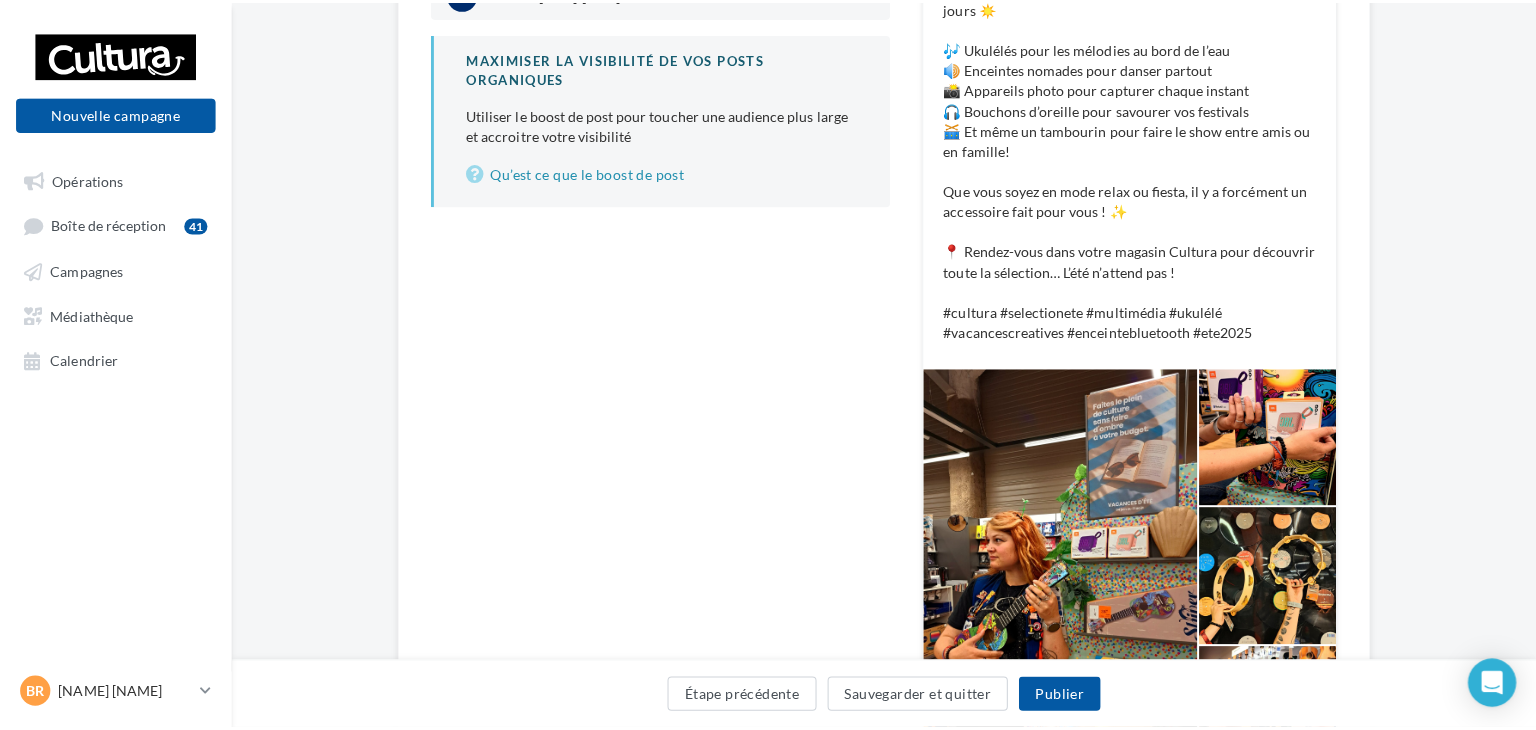 scroll, scrollTop: 403, scrollLeft: 0, axis: vertical 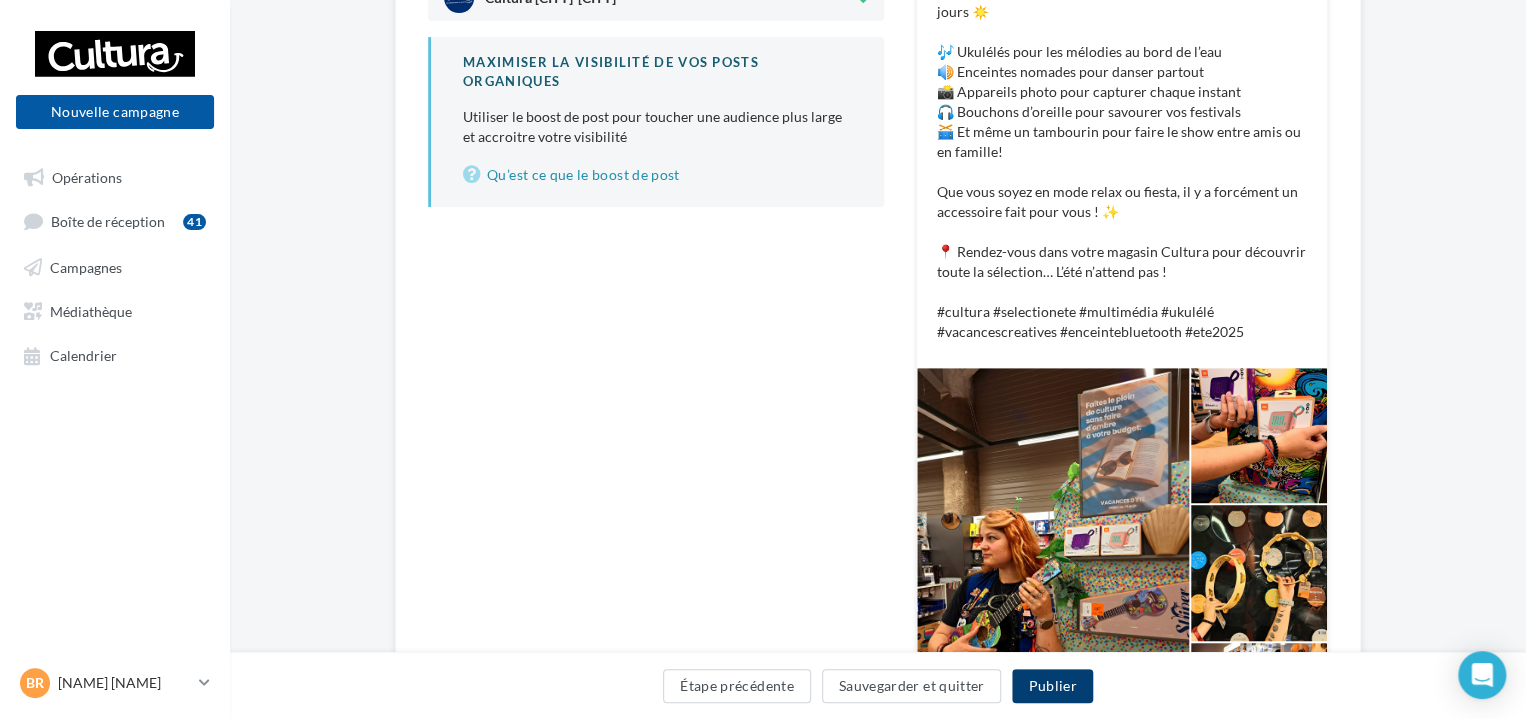 click on "Publier" at bounding box center (1052, 686) 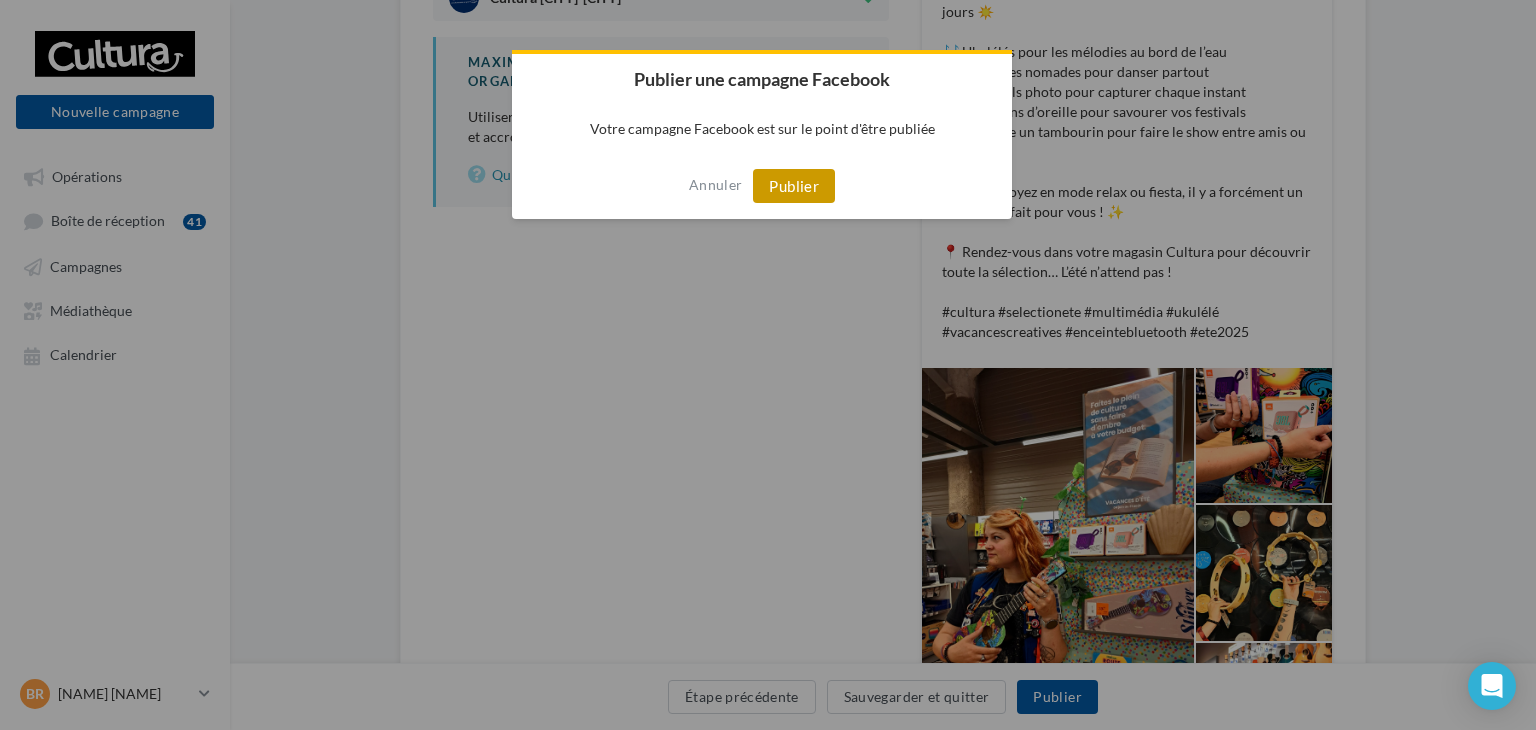 click on "Publier" at bounding box center (794, 186) 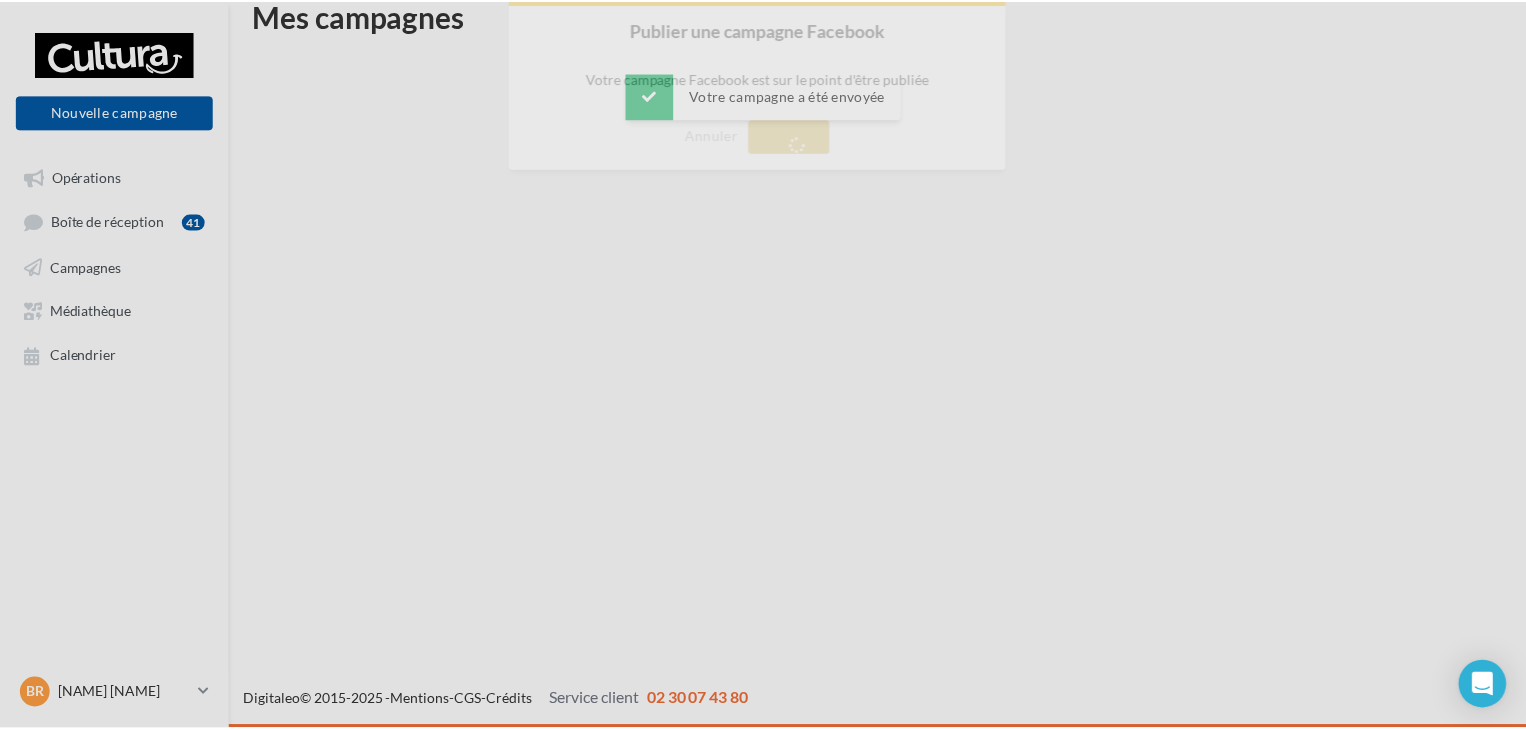 scroll, scrollTop: 32, scrollLeft: 0, axis: vertical 